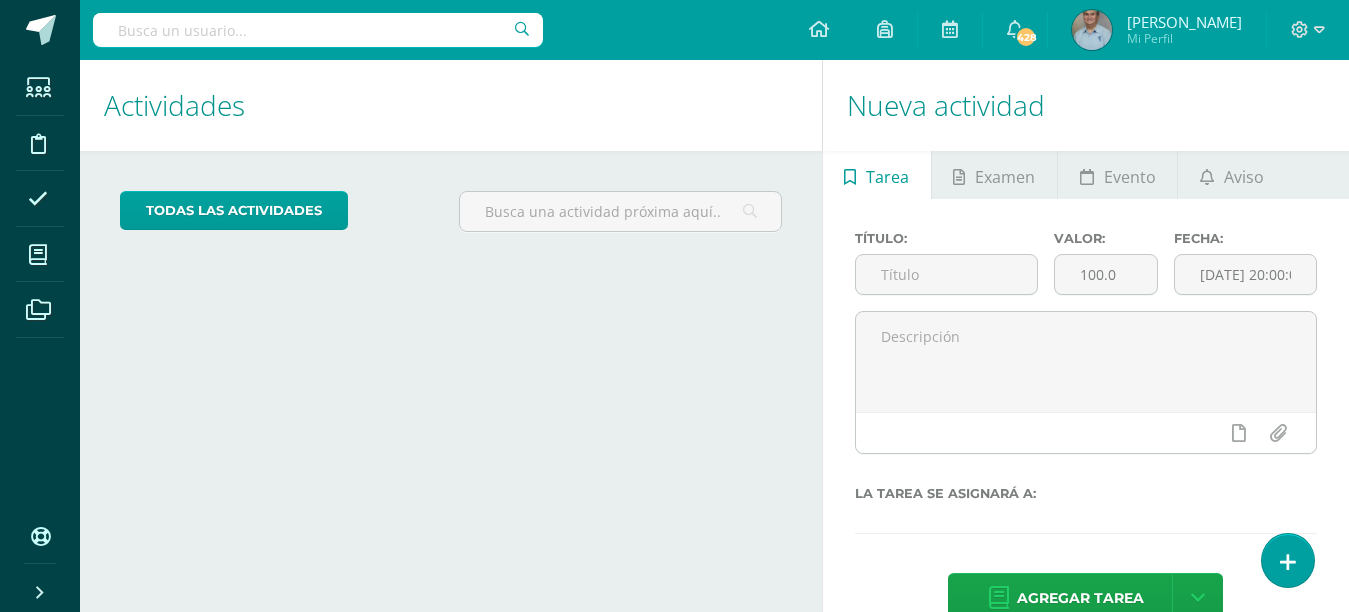 scroll, scrollTop: 0, scrollLeft: 0, axis: both 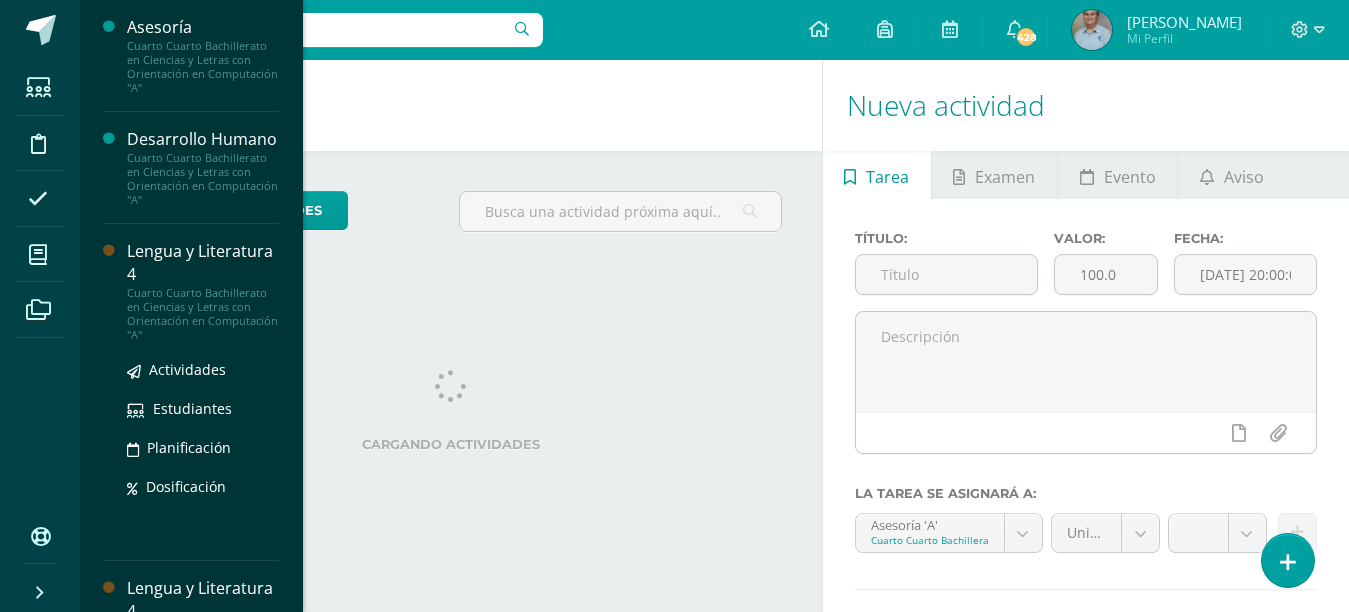 click on "Cuarto
Cuarto Bachillerato en Ciencias y Letras con Orientación en Computación
"A"" at bounding box center (203, 314) 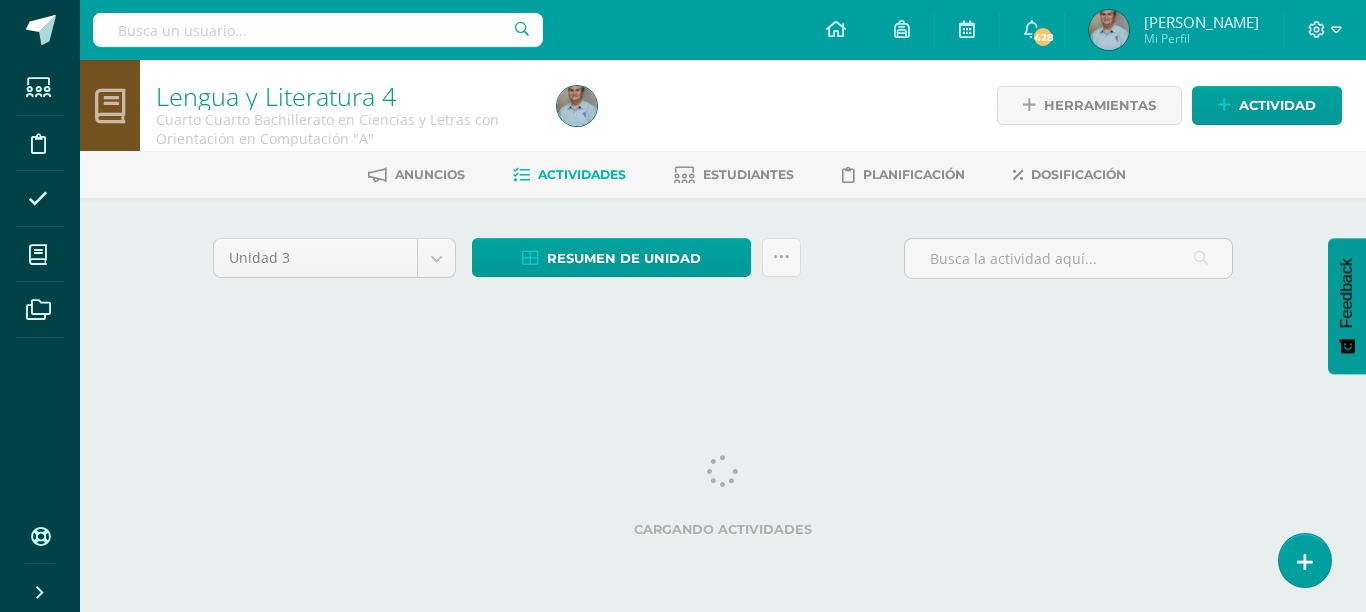 scroll, scrollTop: 0, scrollLeft: 0, axis: both 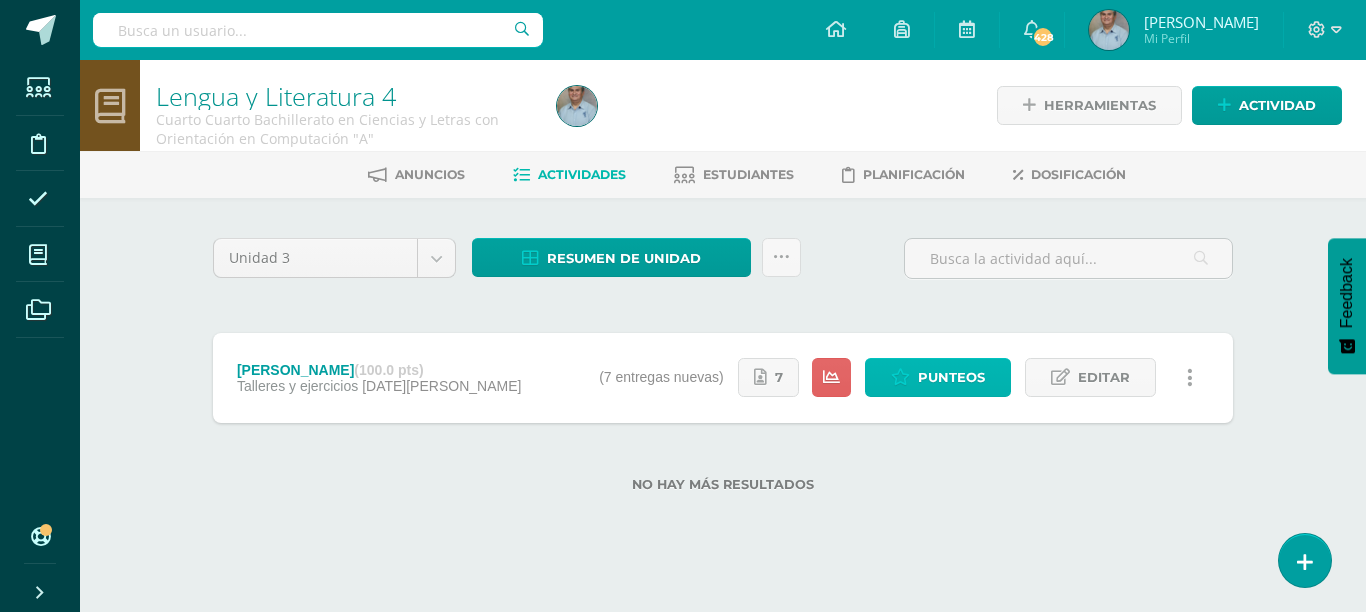 click on "Punteos" at bounding box center [951, 377] 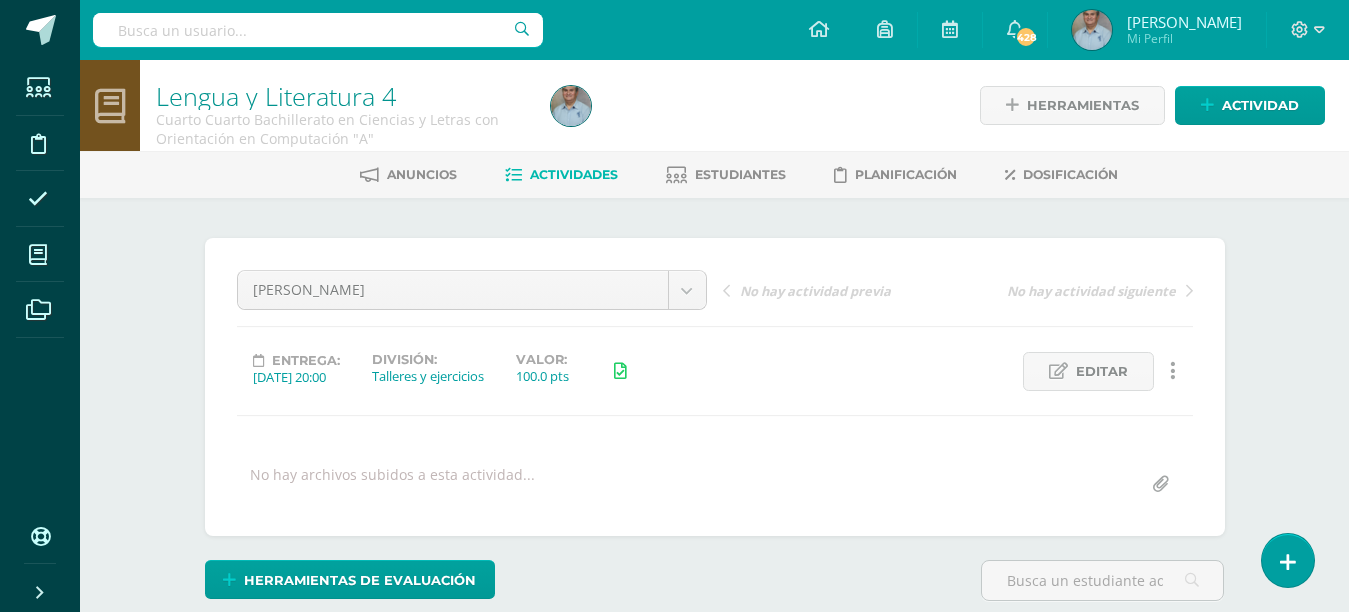 scroll, scrollTop: 0, scrollLeft: 0, axis: both 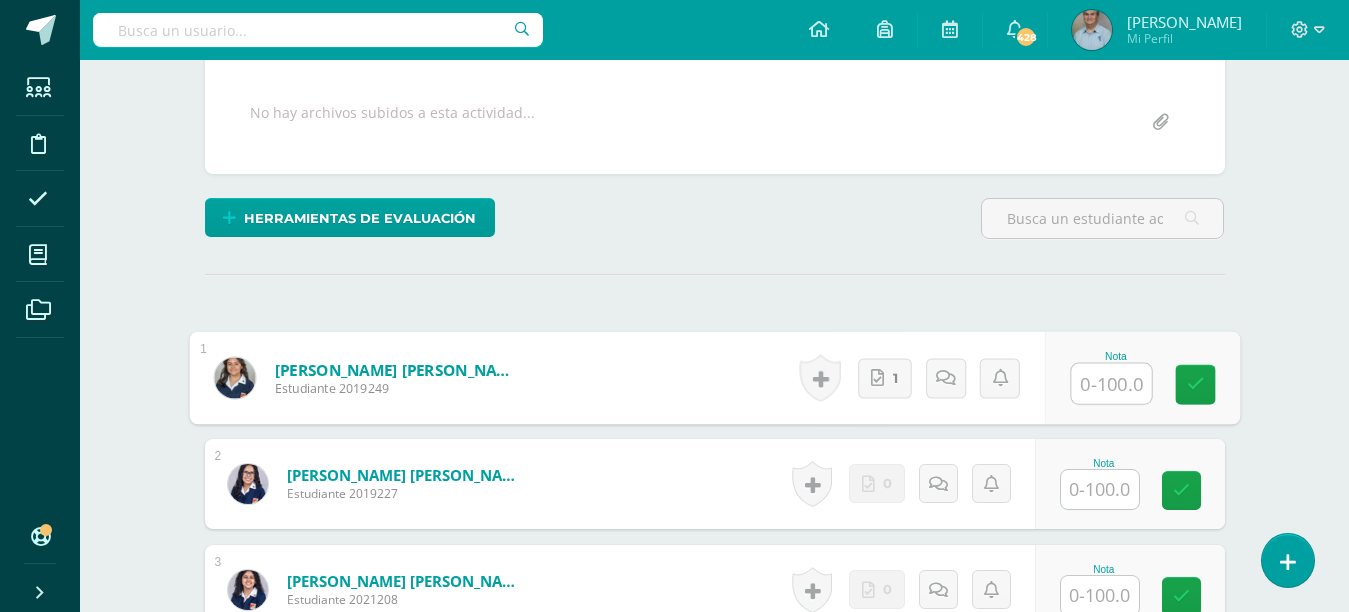 click at bounding box center (1111, 384) 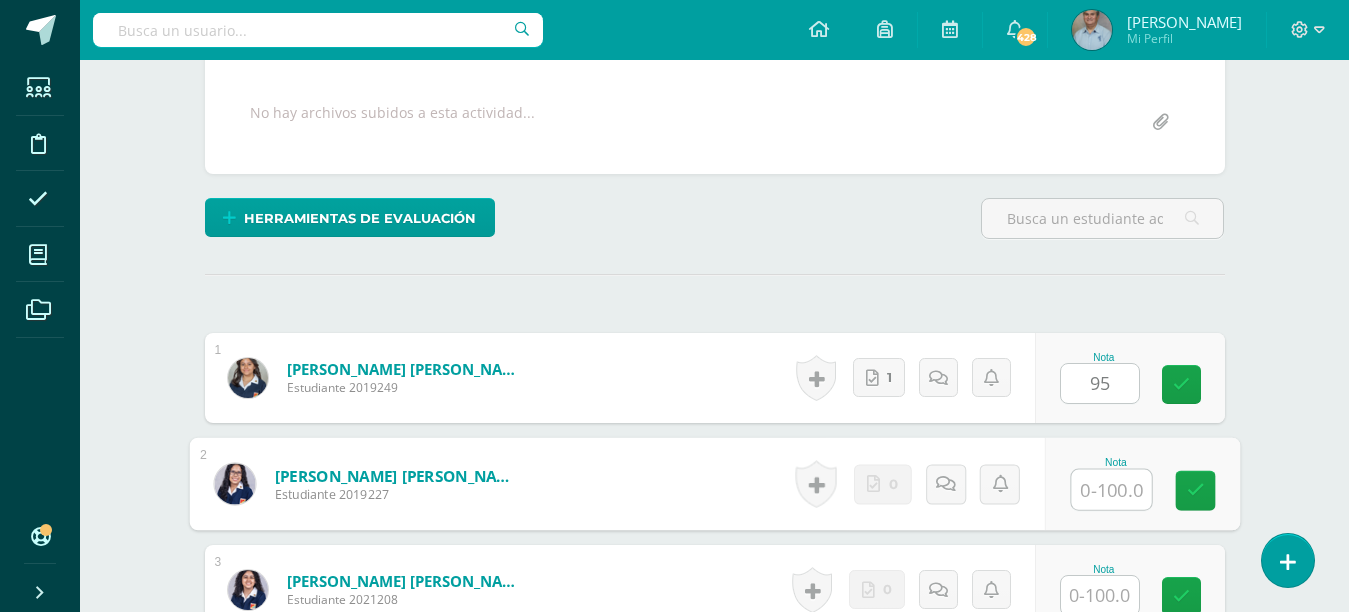scroll, scrollTop: 363, scrollLeft: 0, axis: vertical 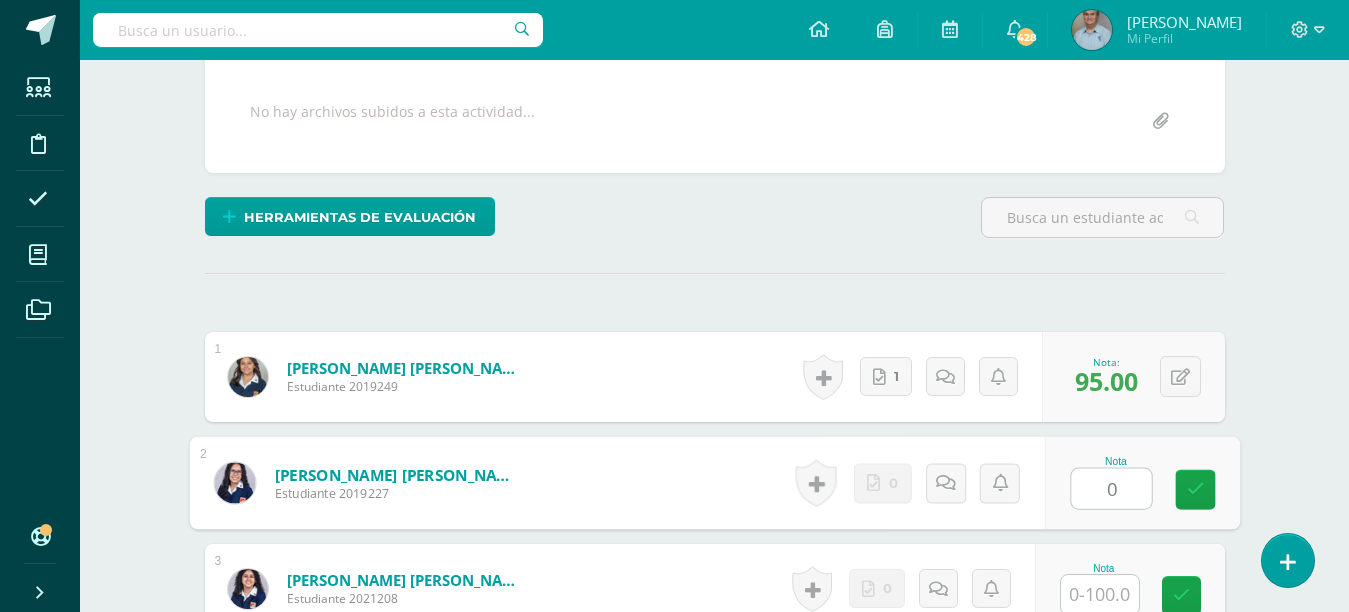 type on "0" 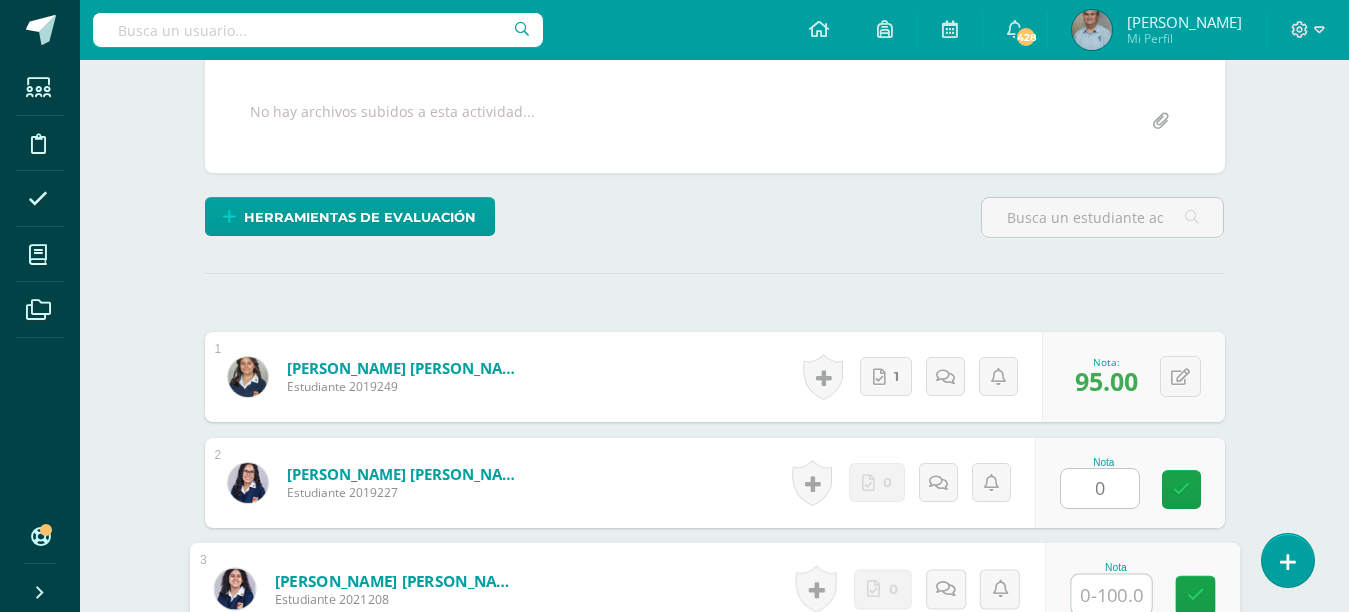 scroll, scrollTop: 364, scrollLeft: 0, axis: vertical 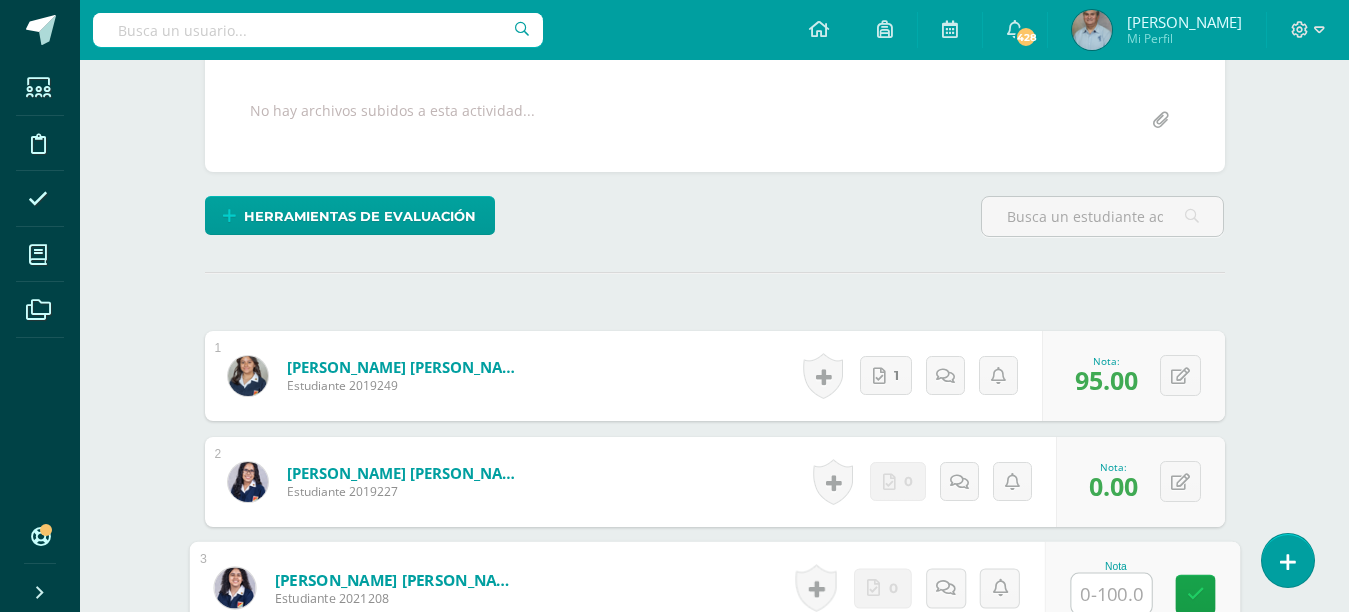 type on "0" 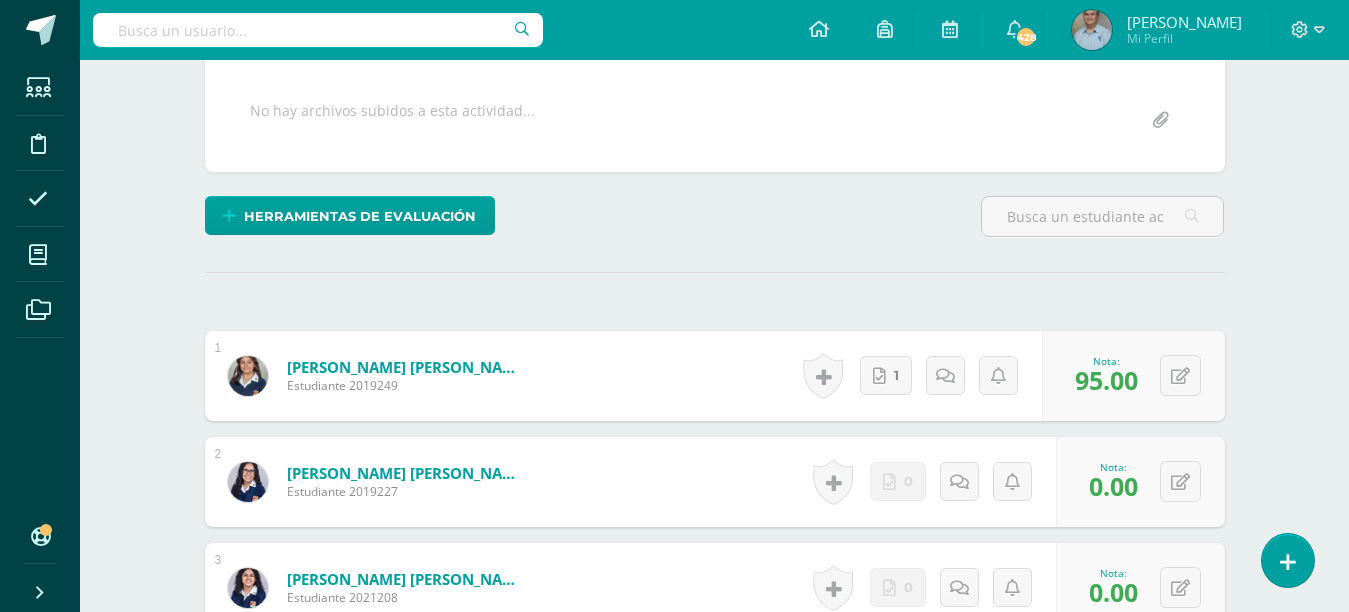 scroll, scrollTop: 757, scrollLeft: 0, axis: vertical 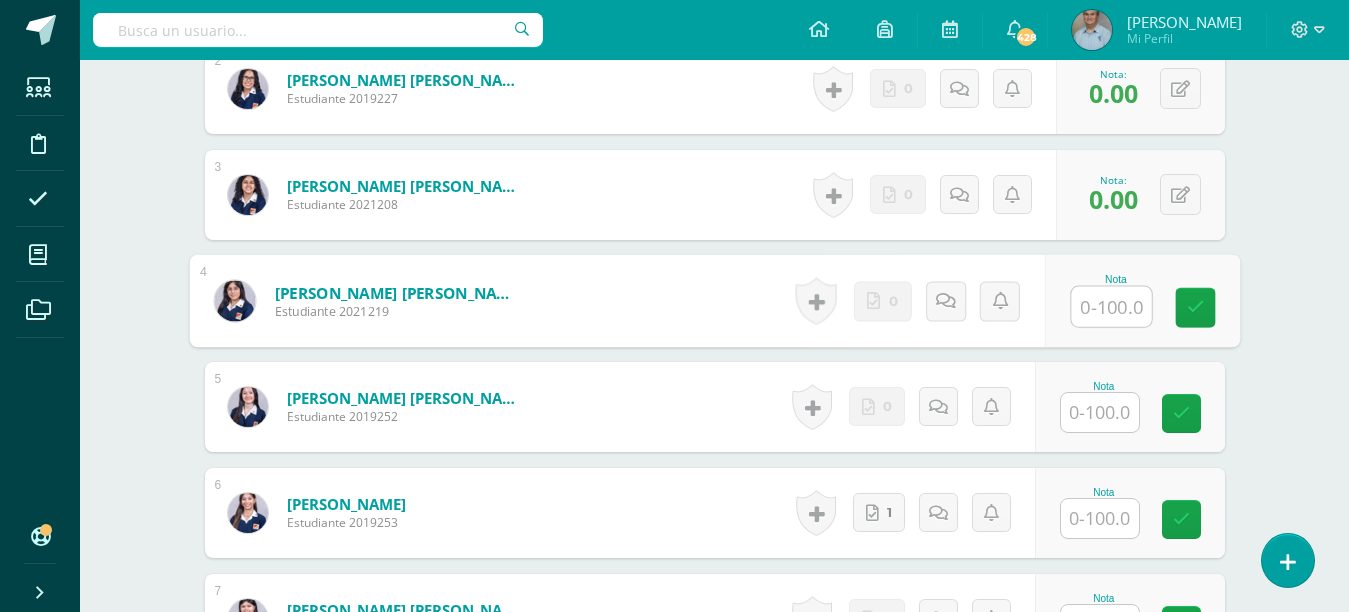 type on "0" 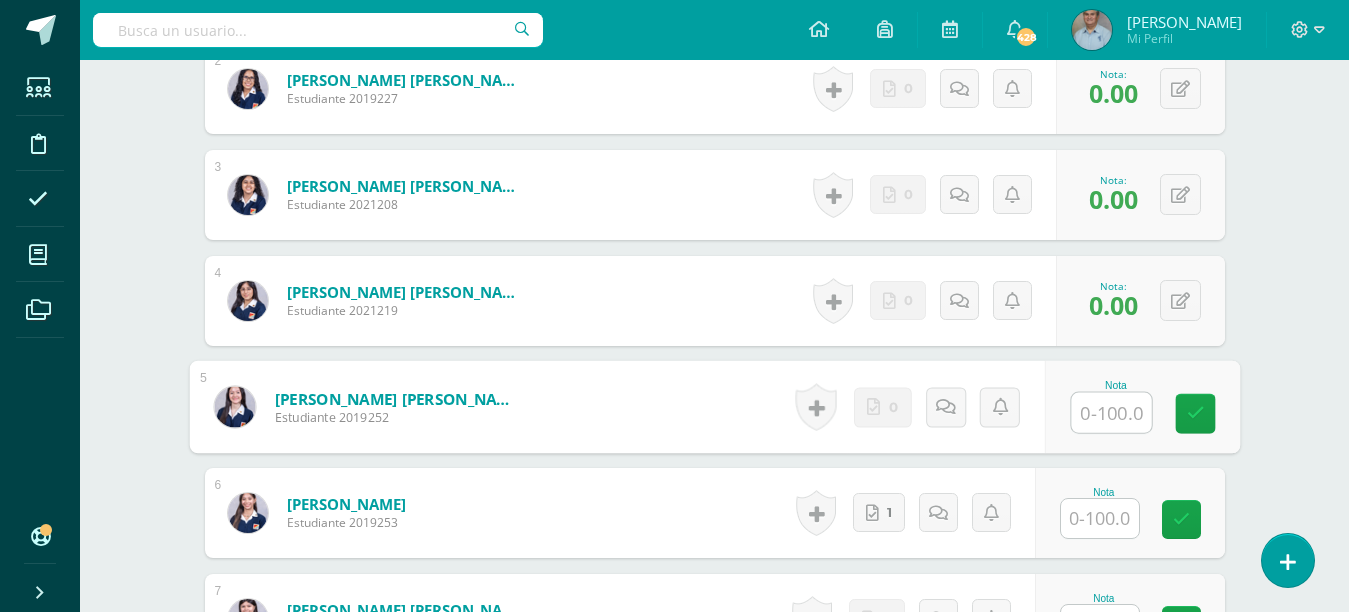 type on "0" 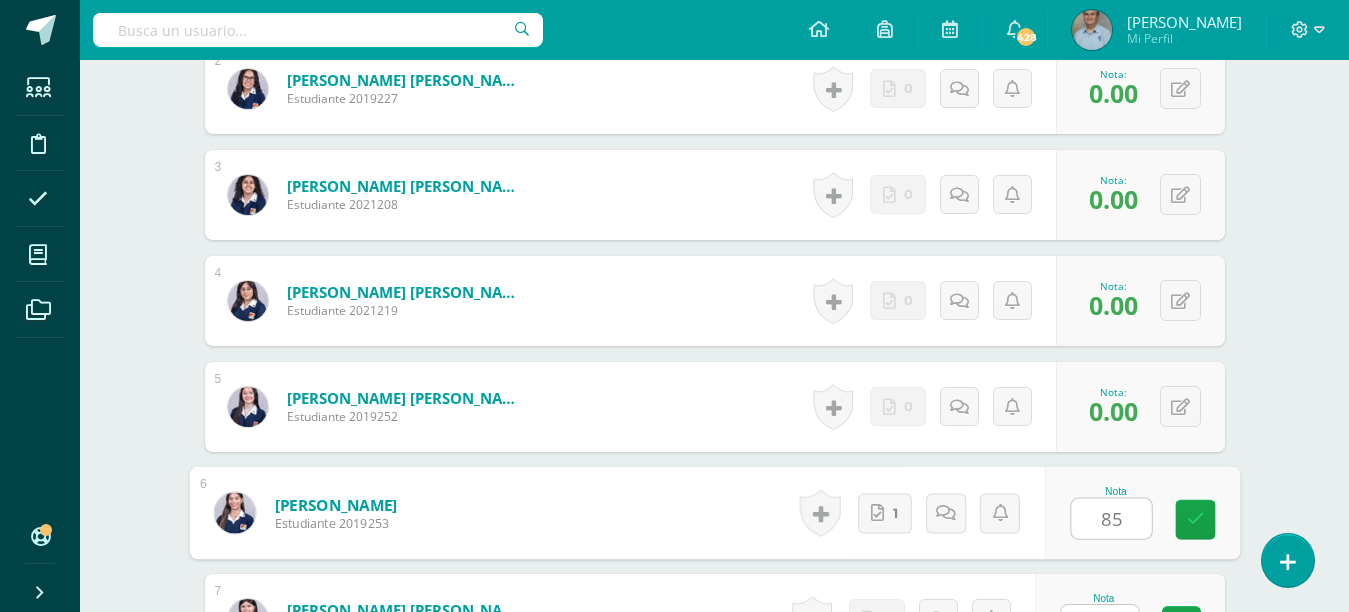 type on "85" 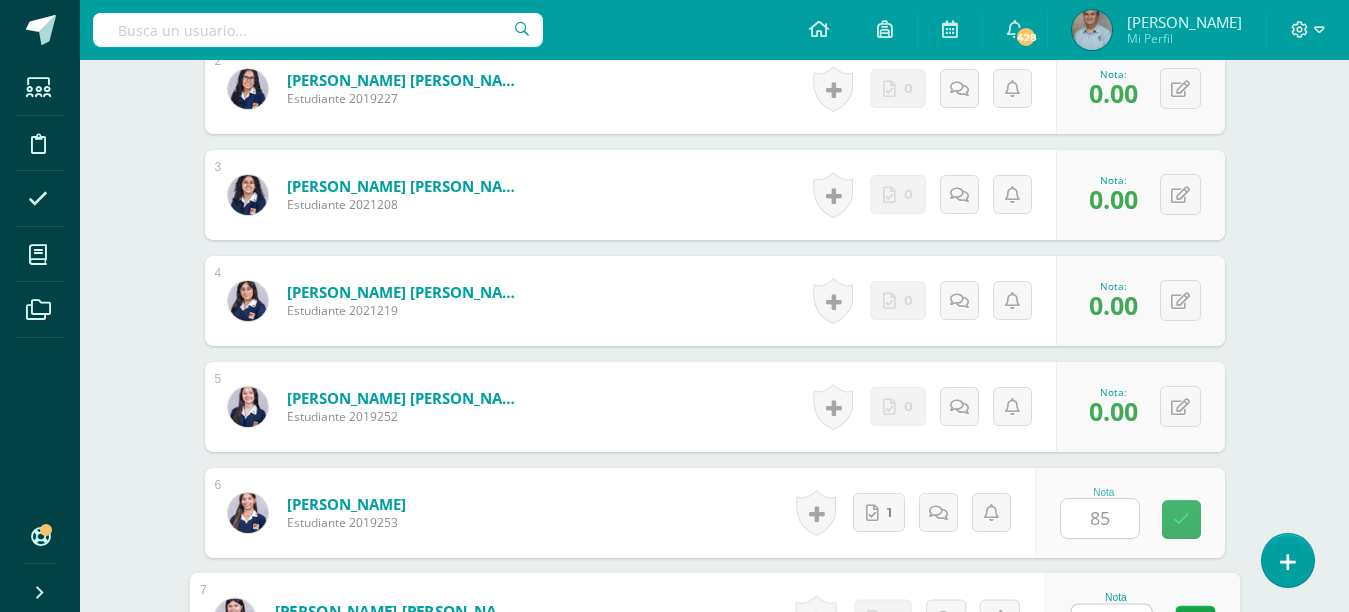 scroll, scrollTop: 788, scrollLeft: 0, axis: vertical 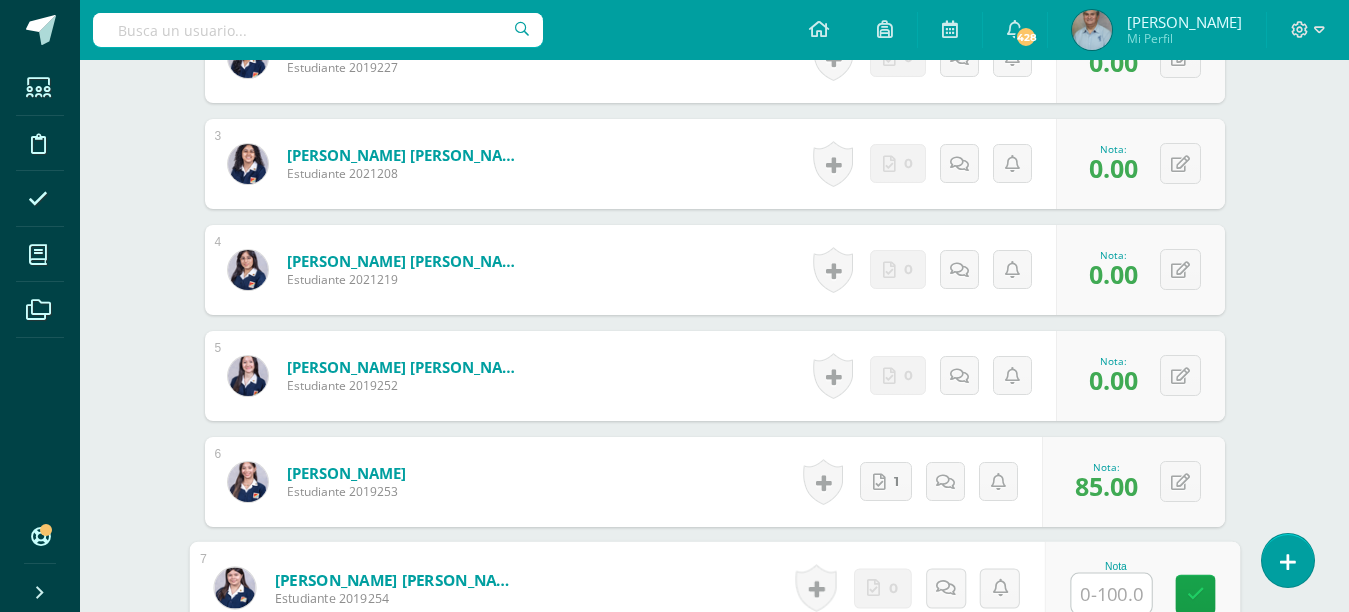 type on "0" 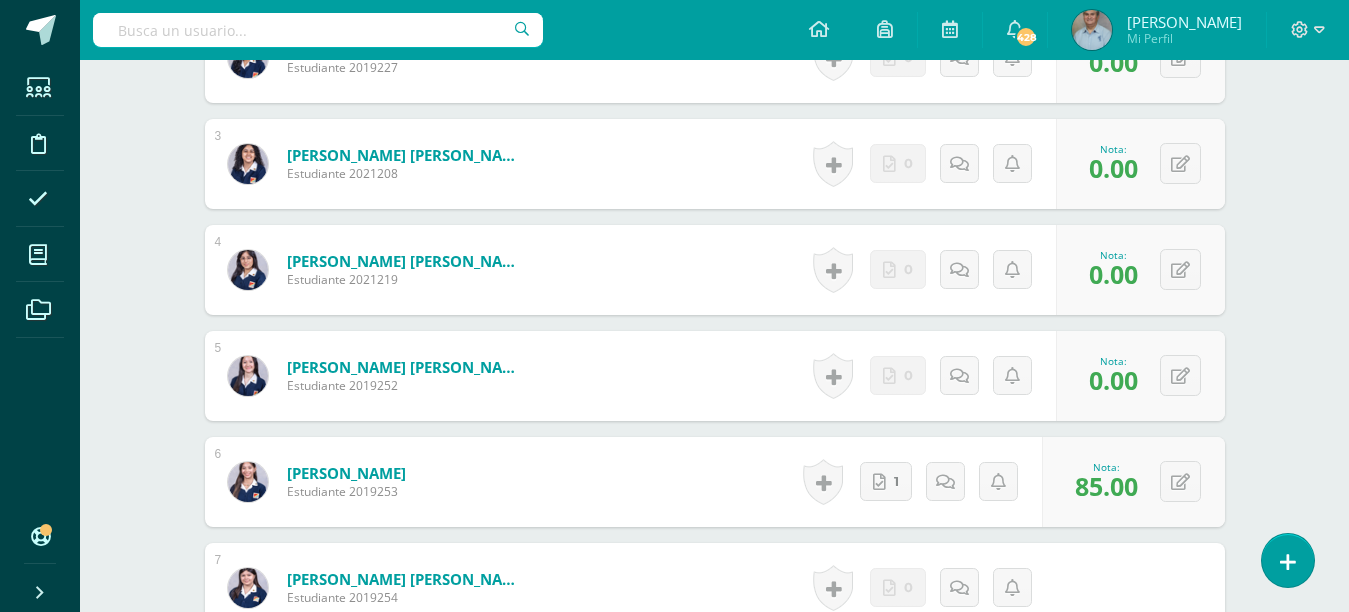 scroll, scrollTop: 1181, scrollLeft: 0, axis: vertical 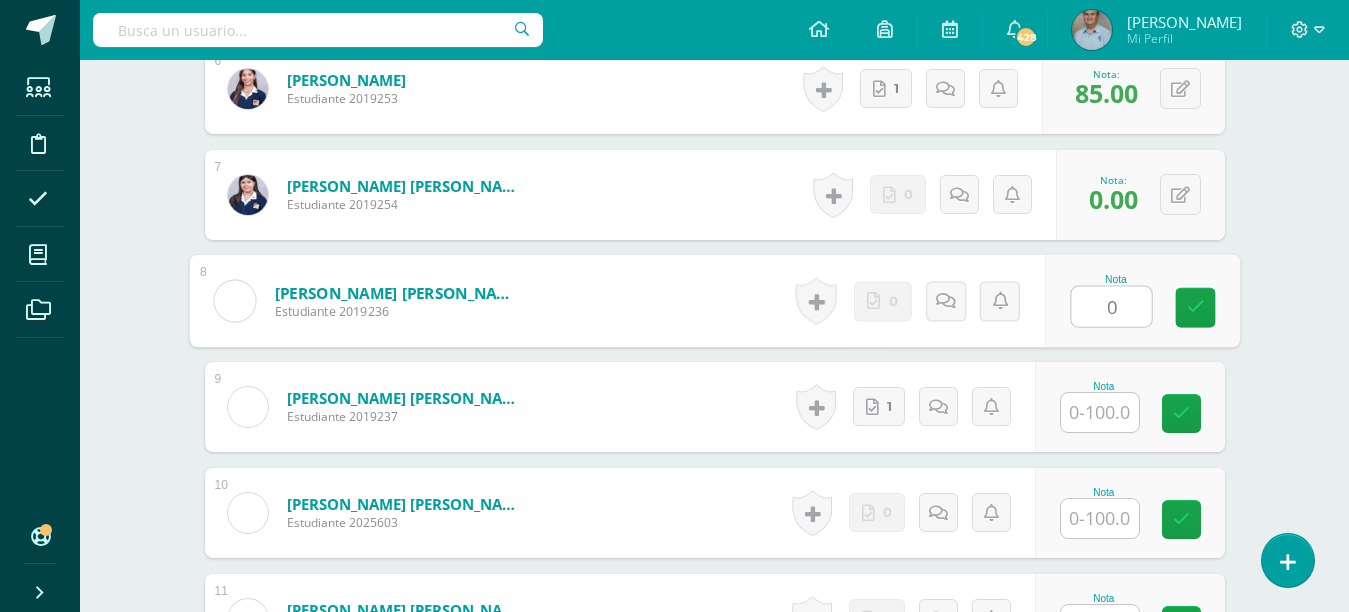 type on "0" 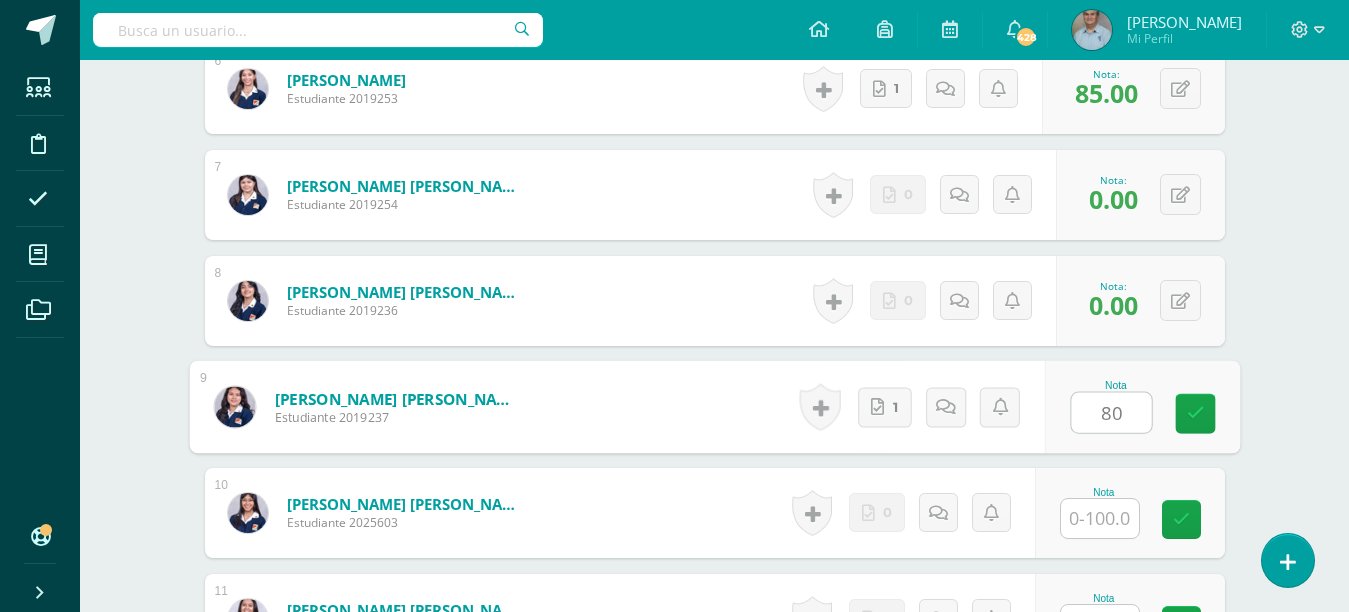 type on "80" 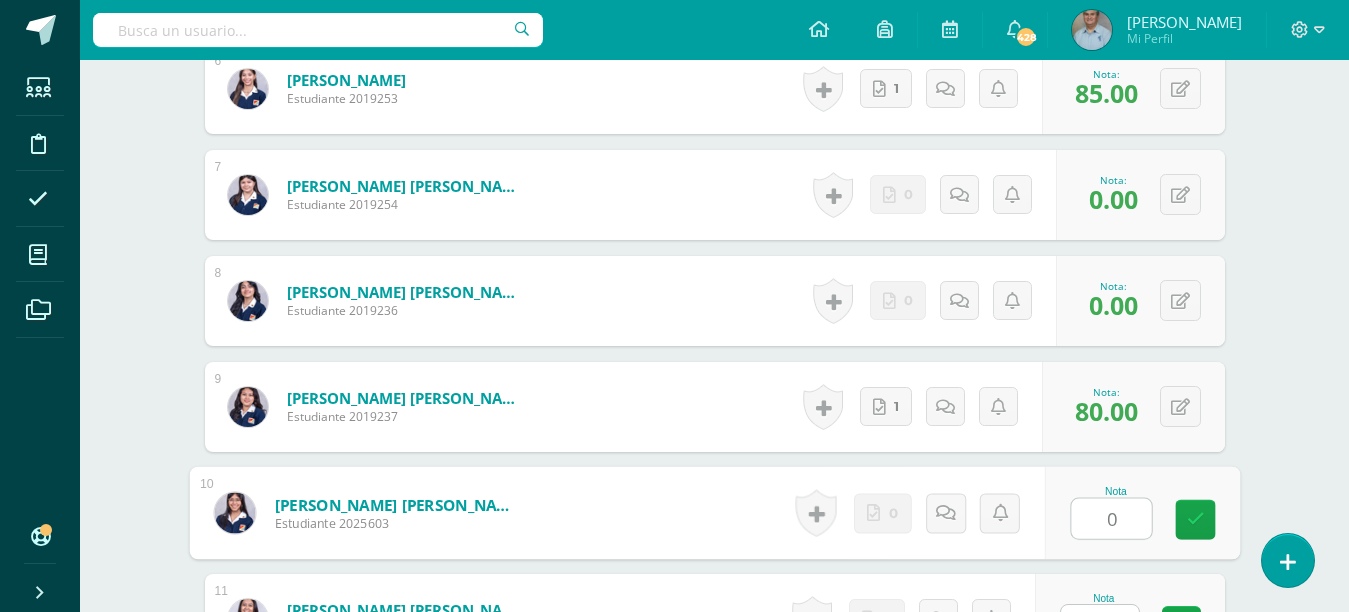 type on "0" 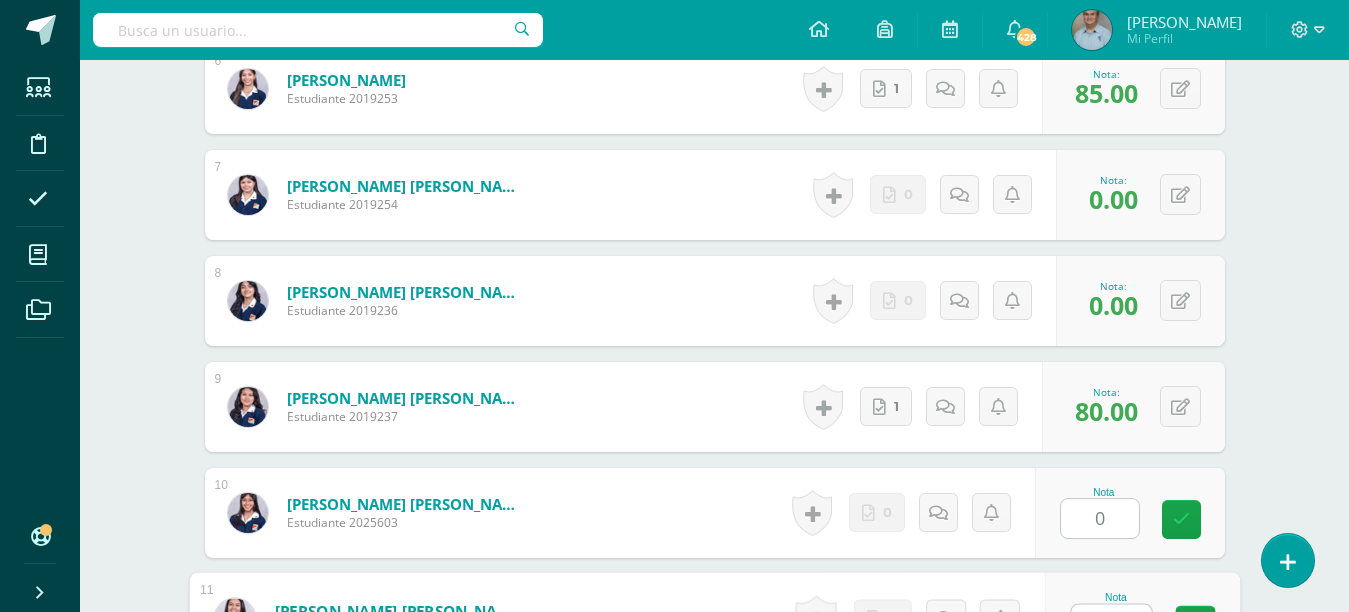 scroll, scrollTop: 1212, scrollLeft: 0, axis: vertical 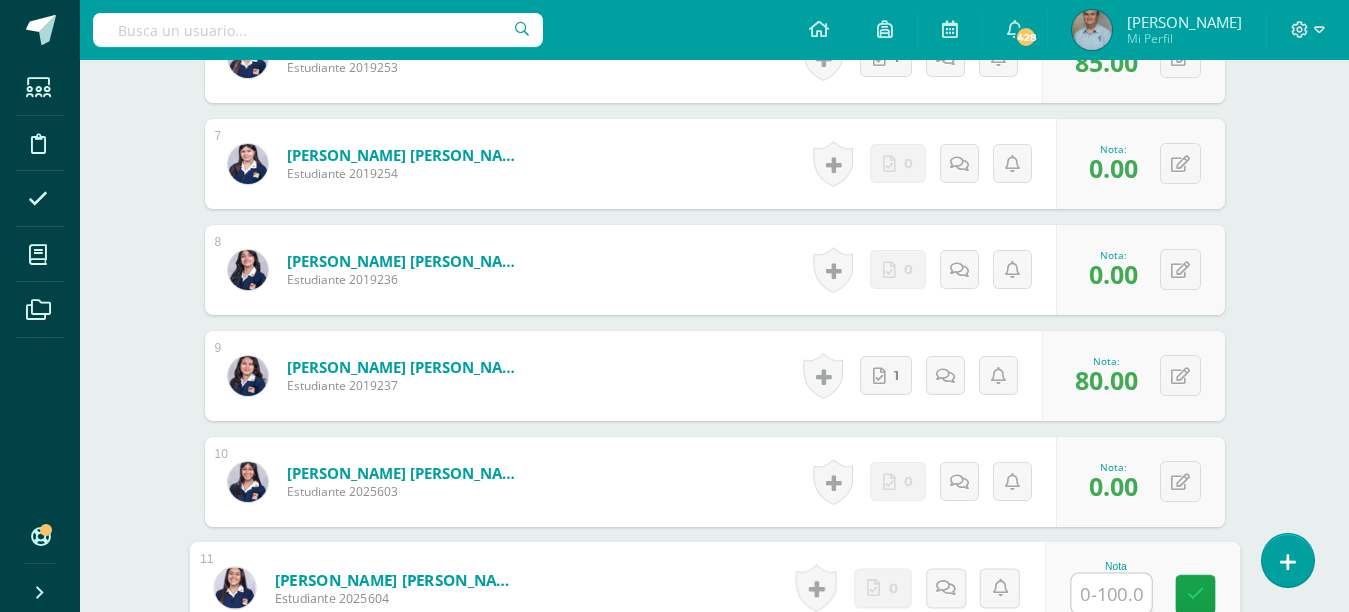type on "0" 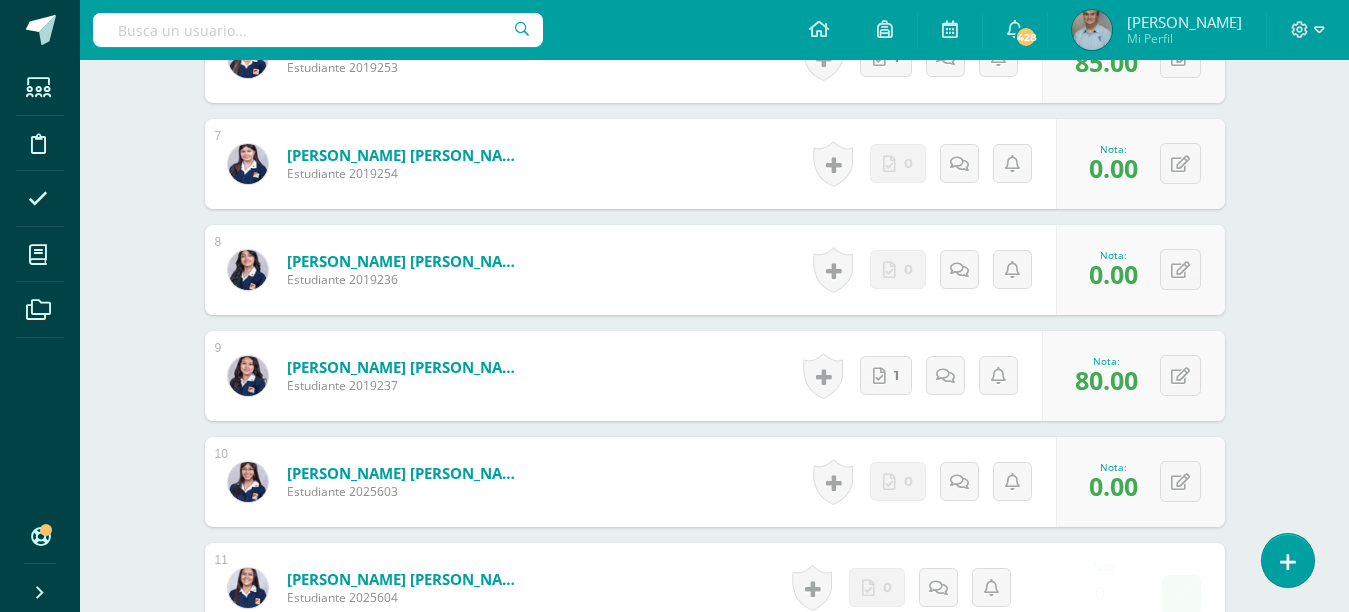 scroll, scrollTop: 1605, scrollLeft: 0, axis: vertical 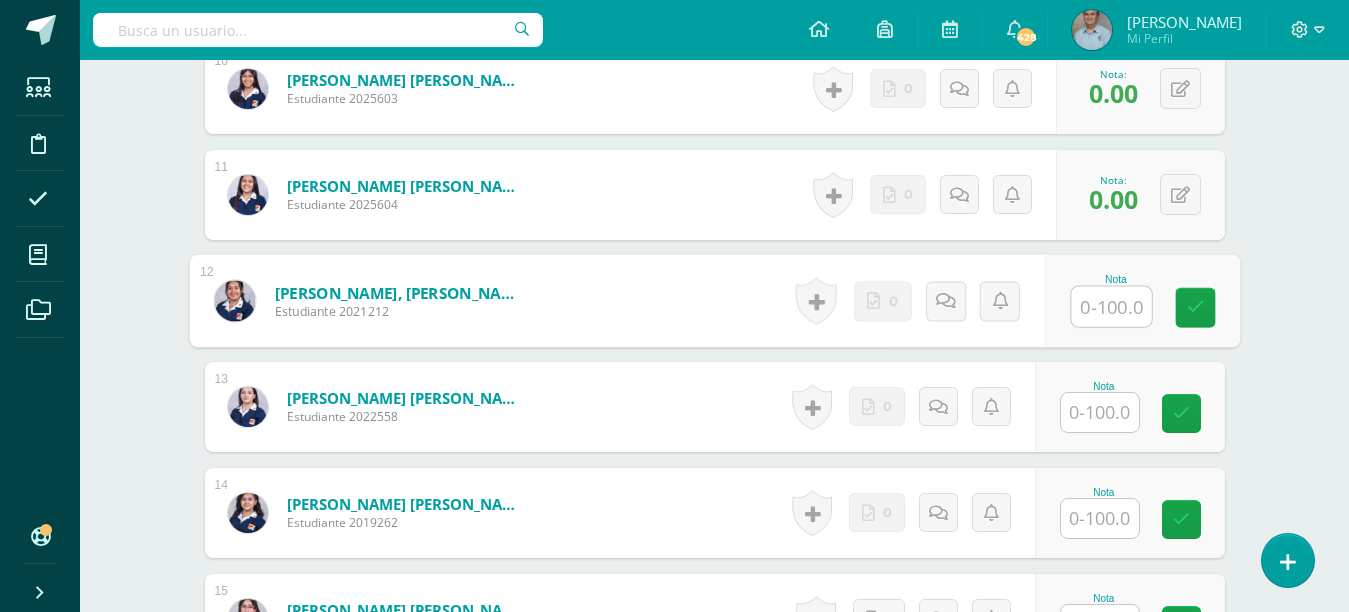 type on "0" 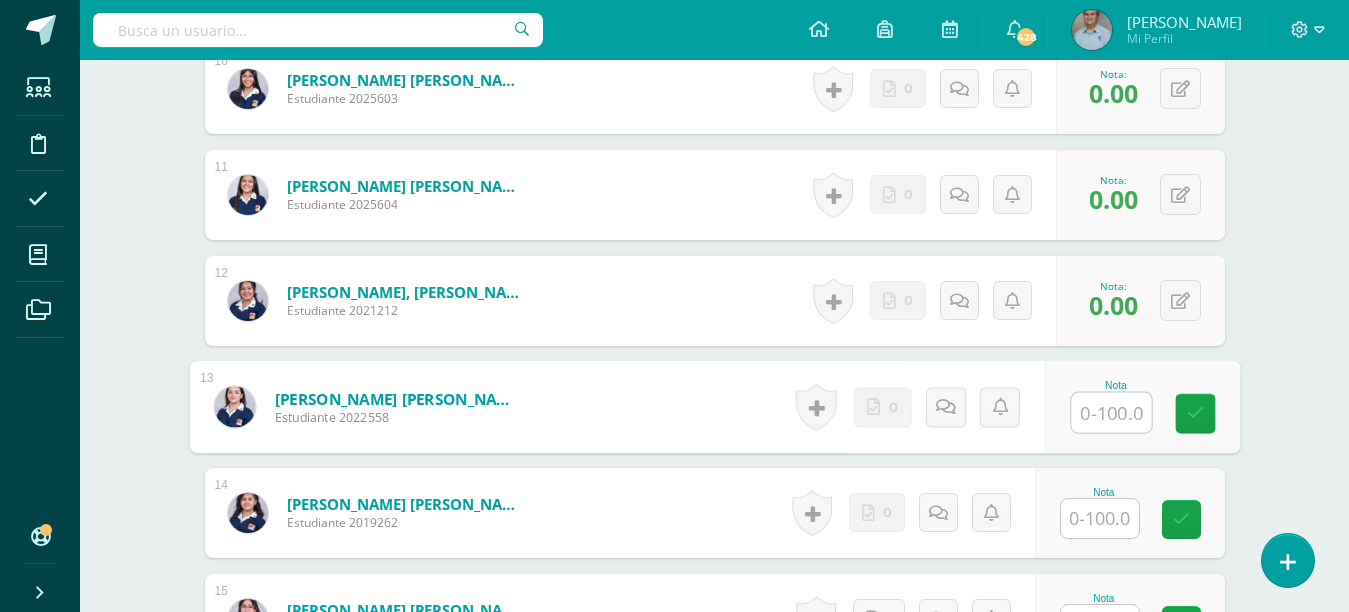 type on "0" 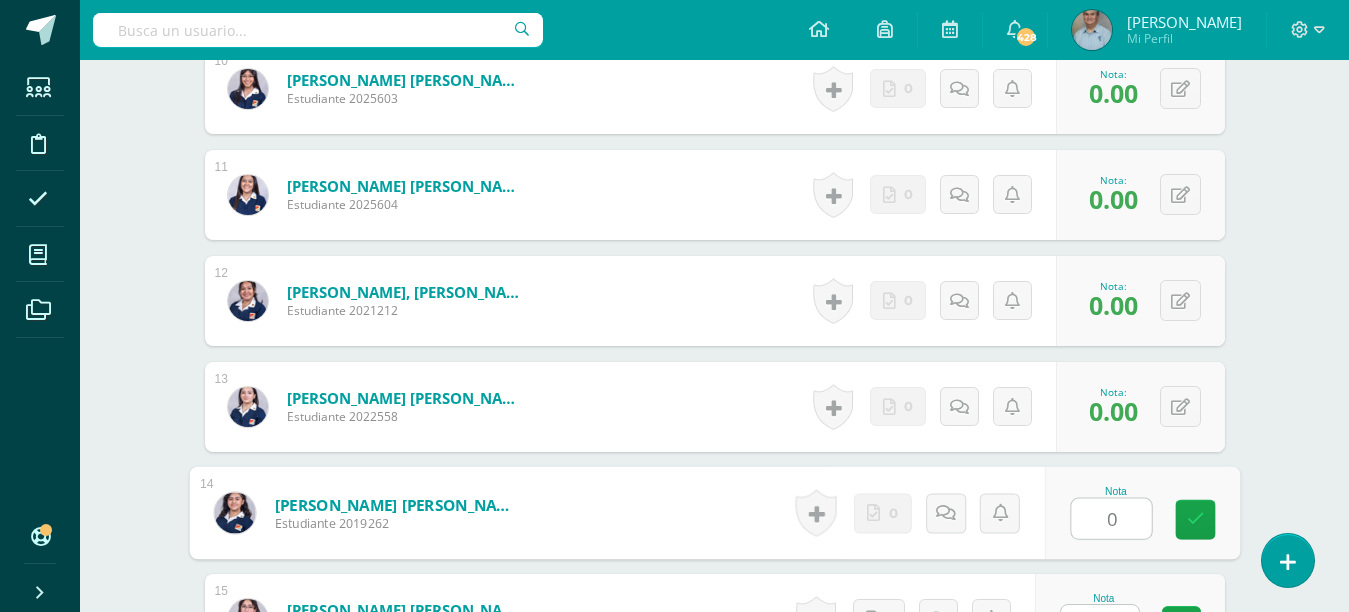 type on "0" 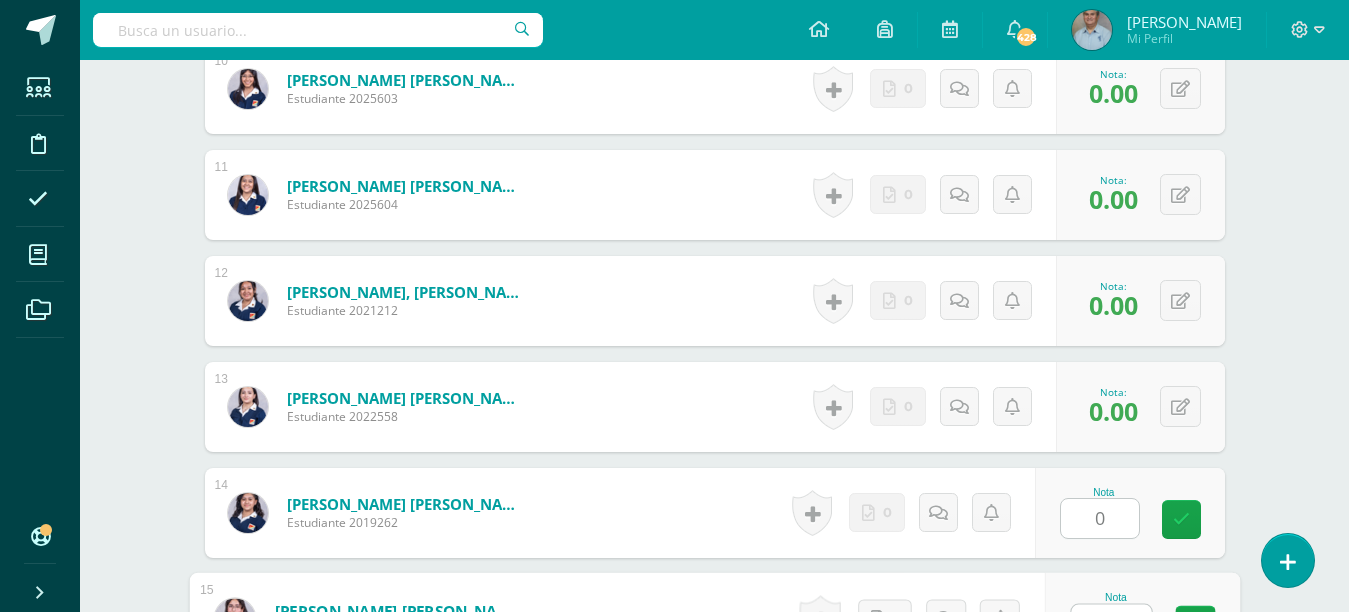 scroll, scrollTop: 1636, scrollLeft: 0, axis: vertical 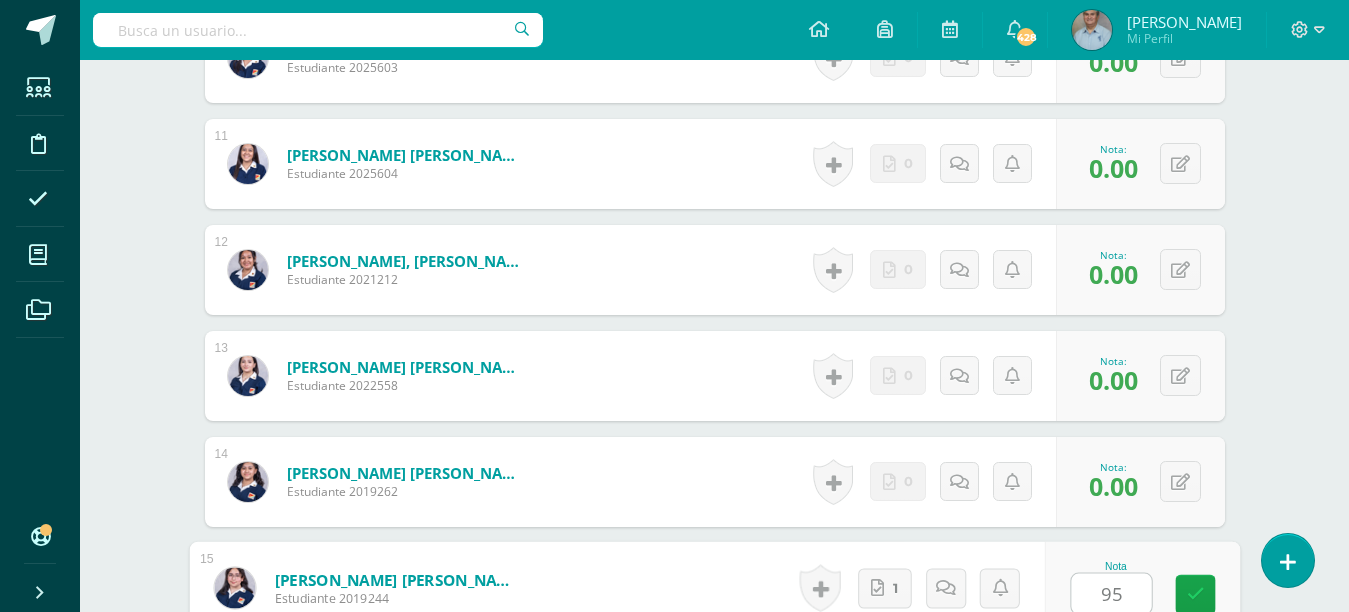type on "95" 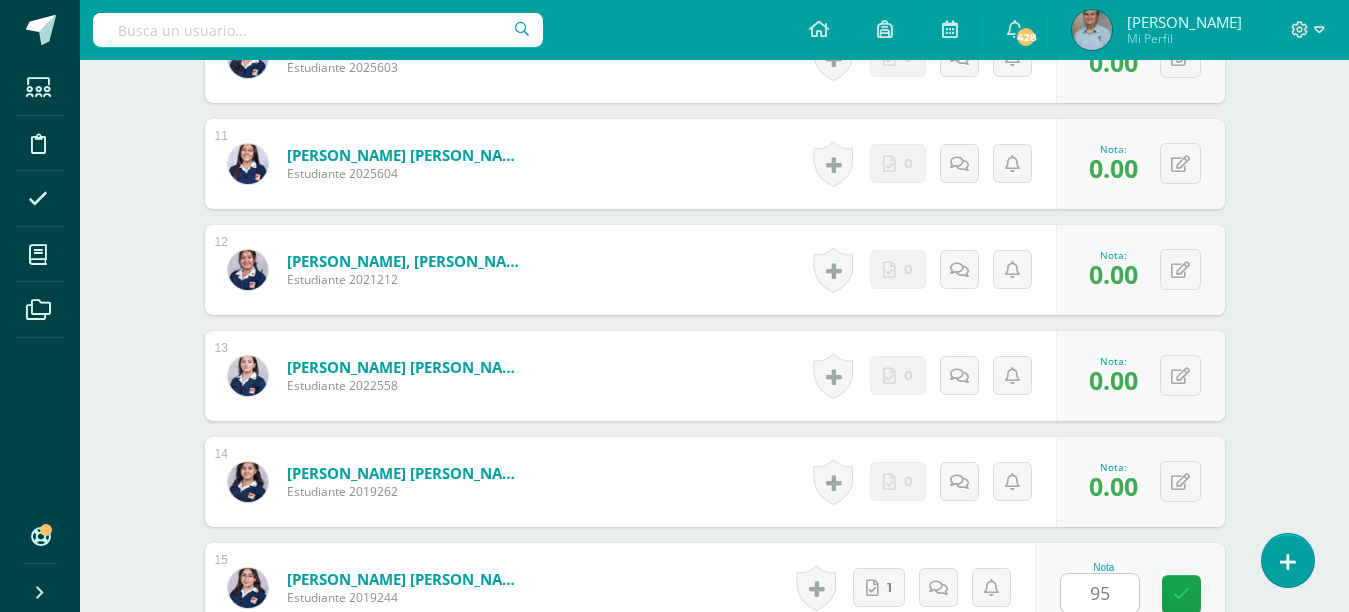 scroll, scrollTop: 2029, scrollLeft: 0, axis: vertical 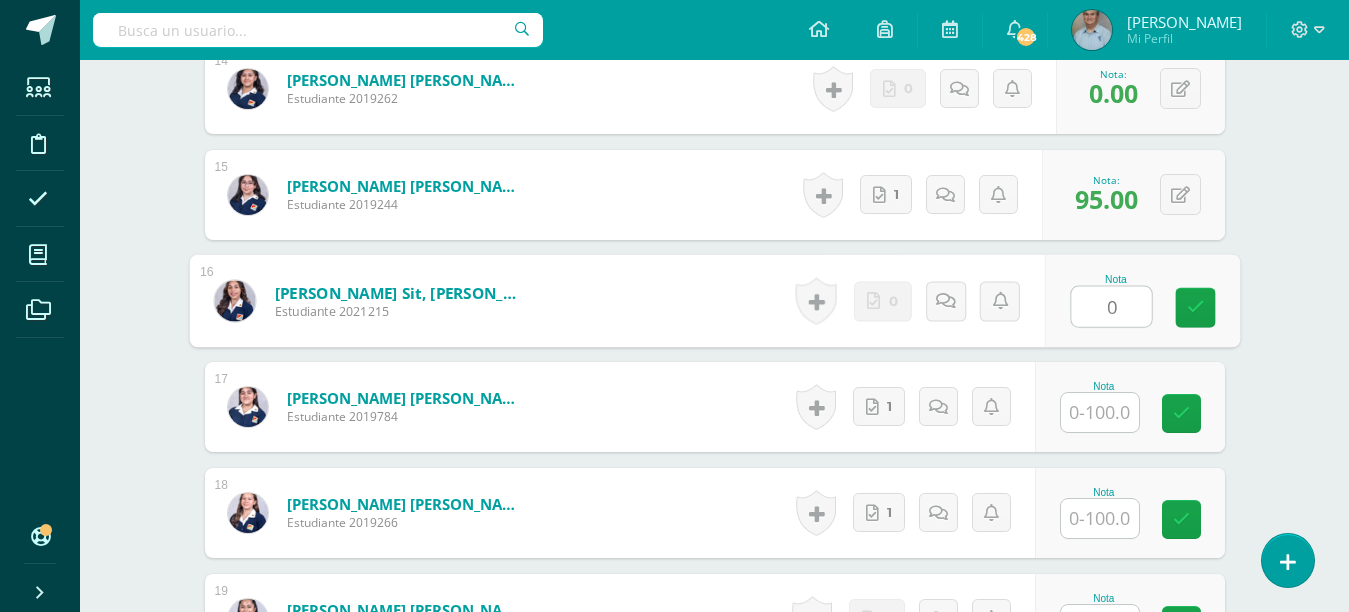 type on "0" 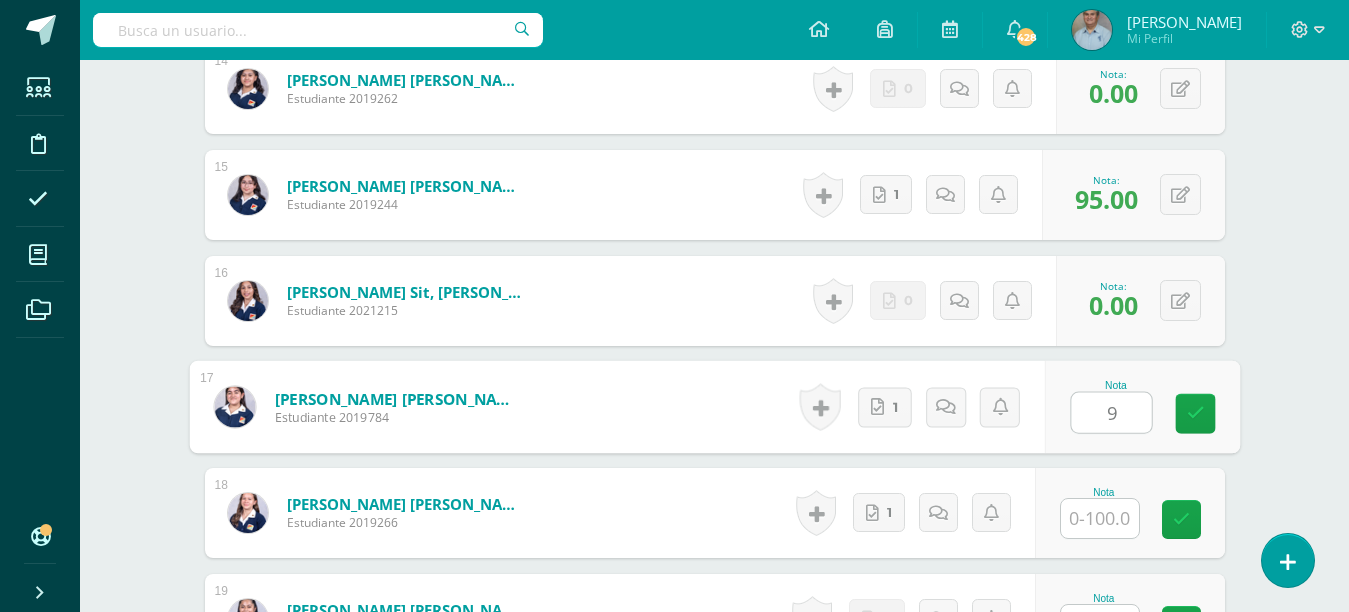 type on "95" 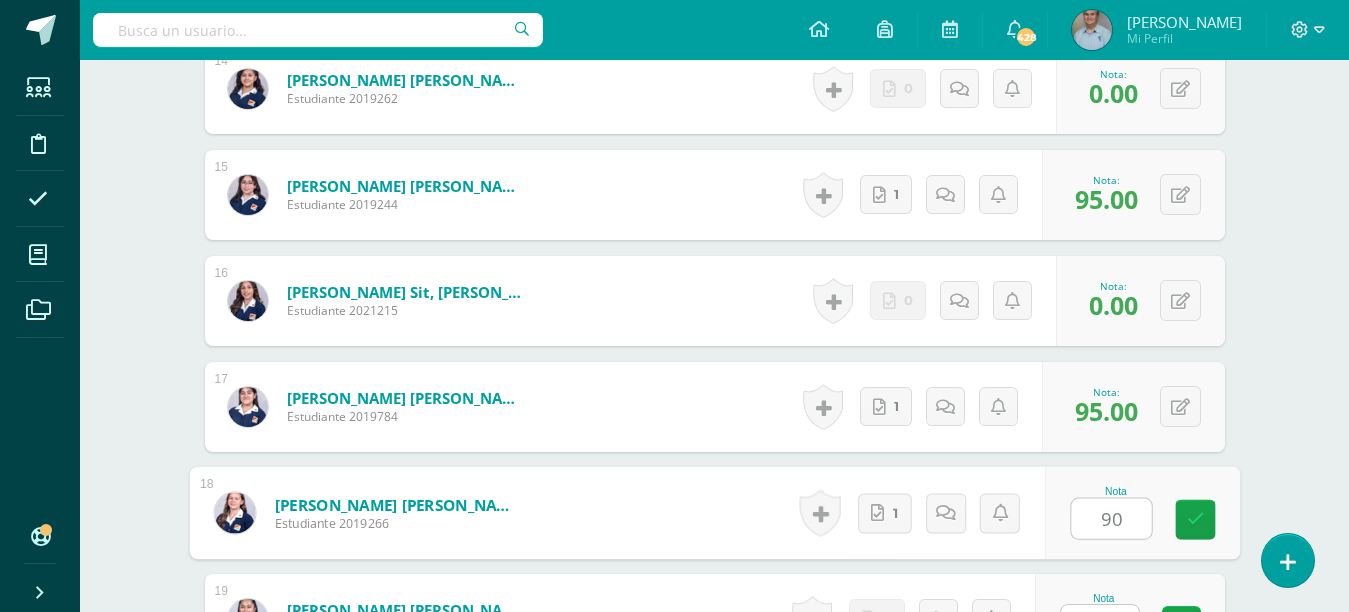 type on "90" 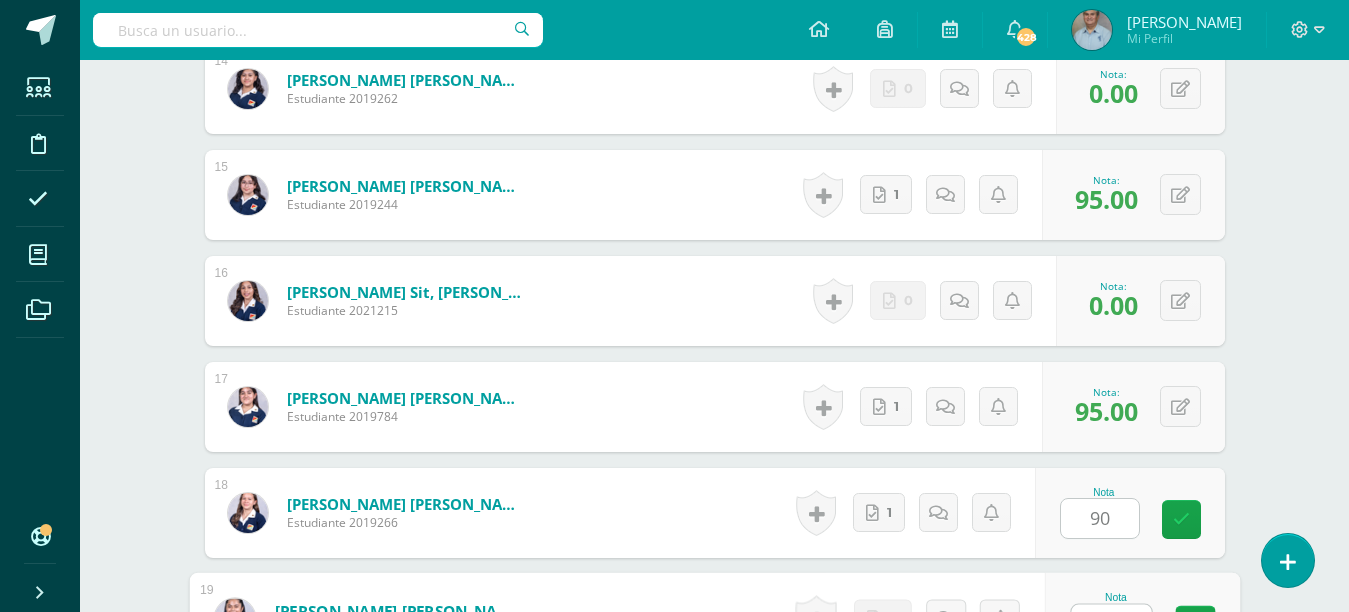 scroll, scrollTop: 2060, scrollLeft: 0, axis: vertical 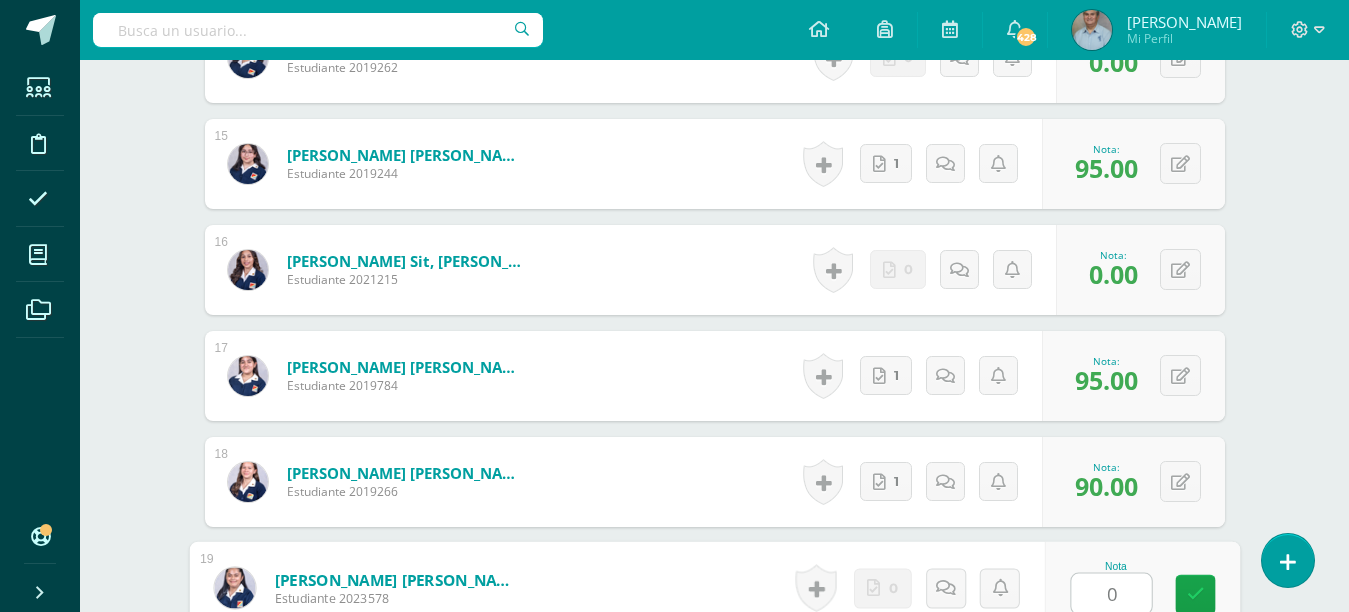 type on "0" 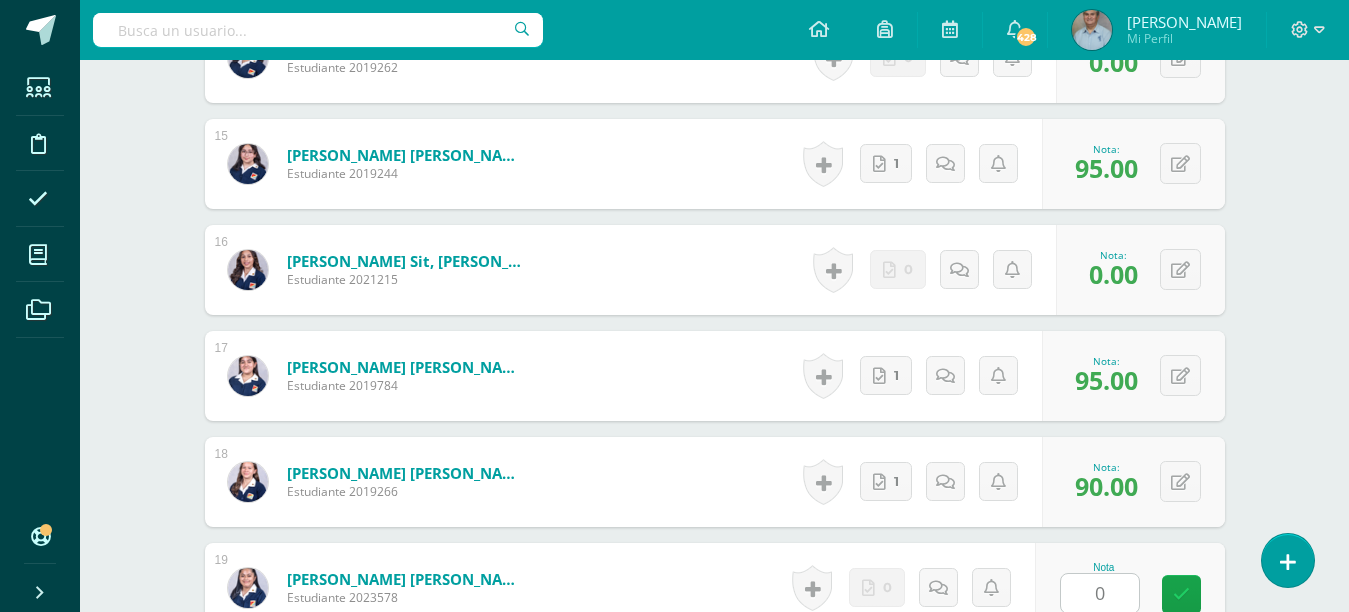 scroll, scrollTop: 2453, scrollLeft: 0, axis: vertical 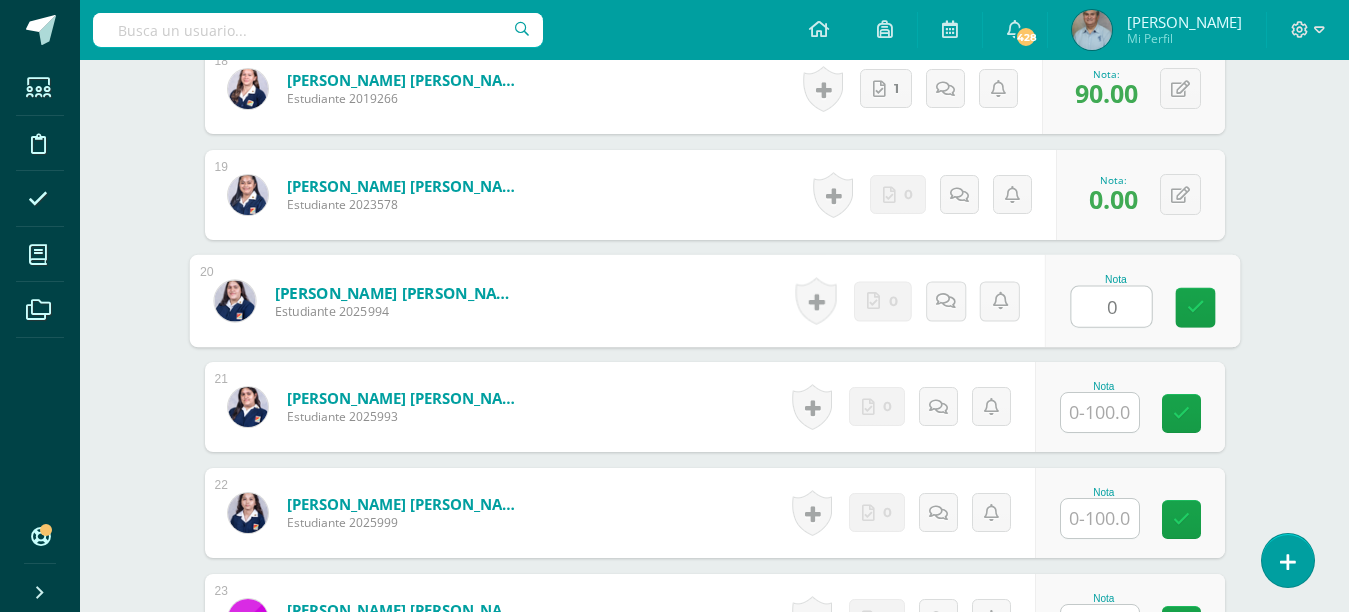 type on "0" 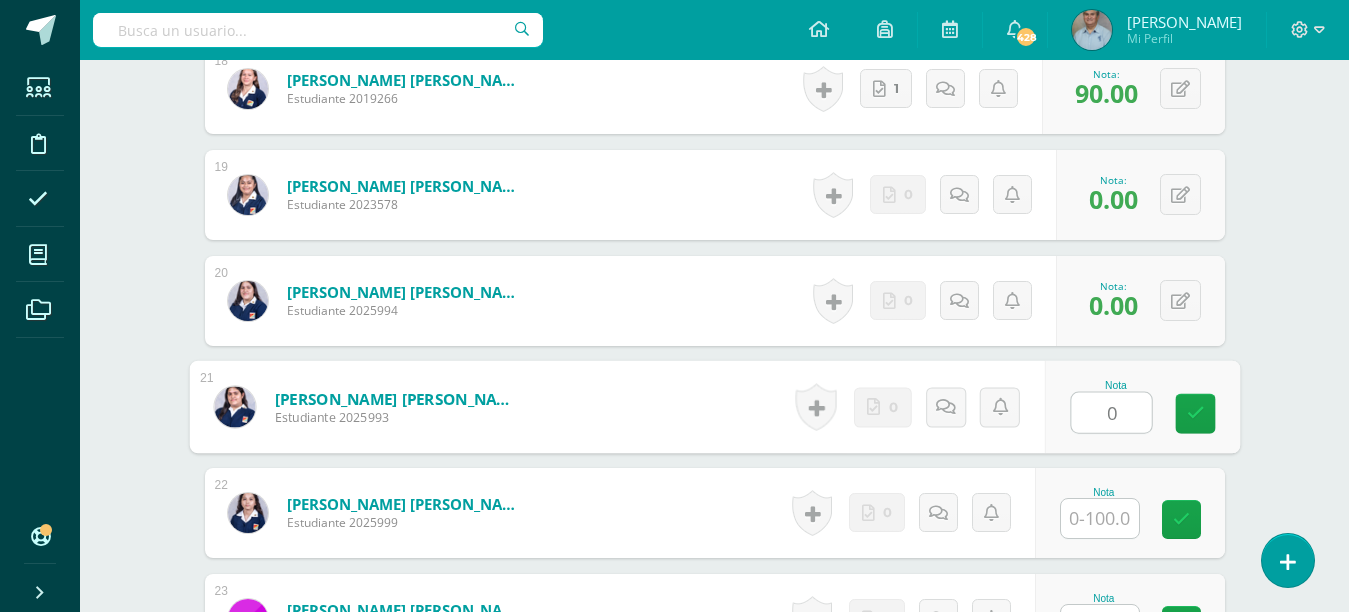 type on "0" 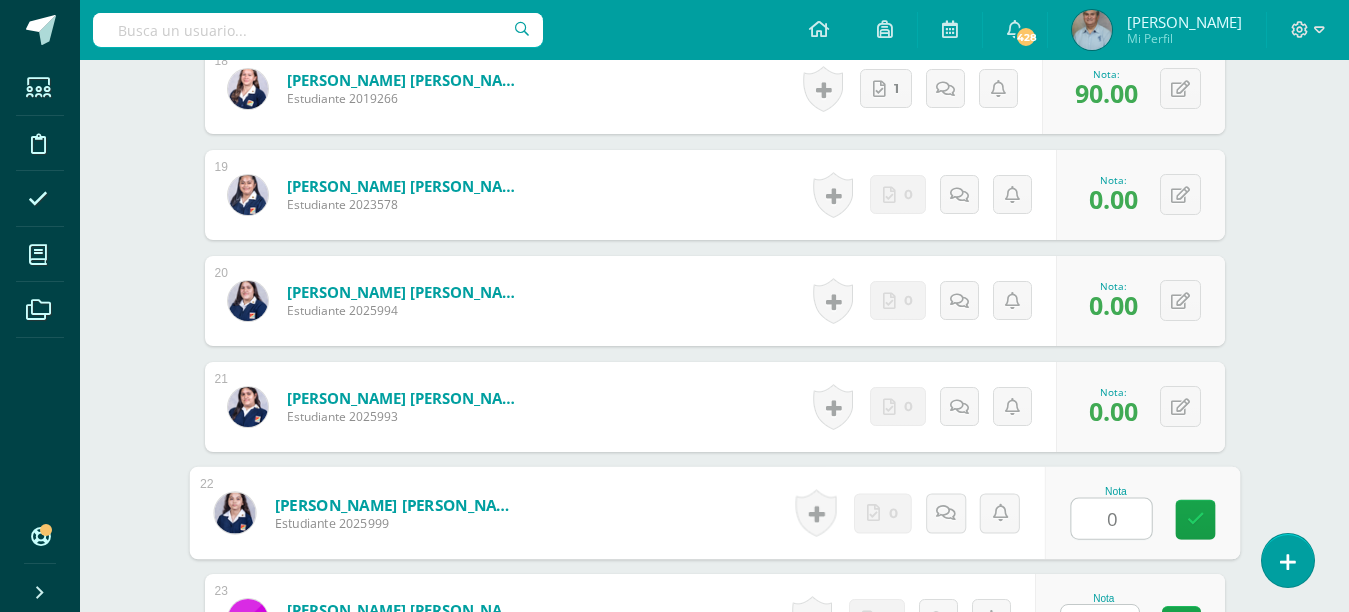 type on "0" 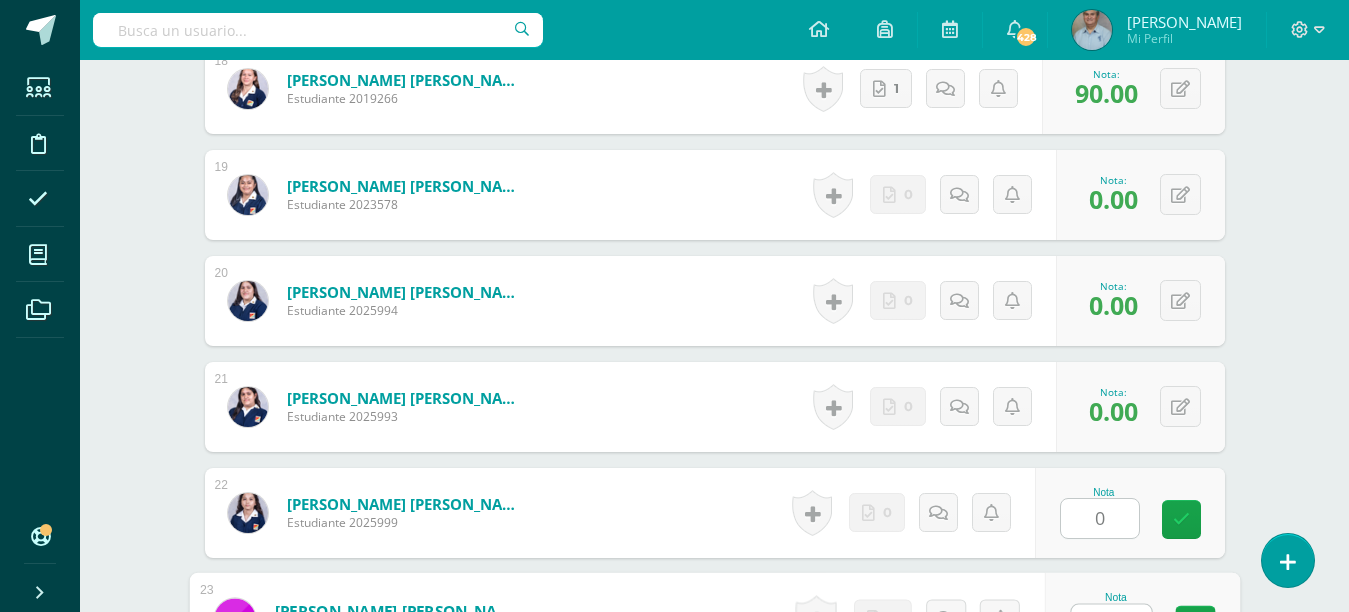 scroll, scrollTop: 2484, scrollLeft: 0, axis: vertical 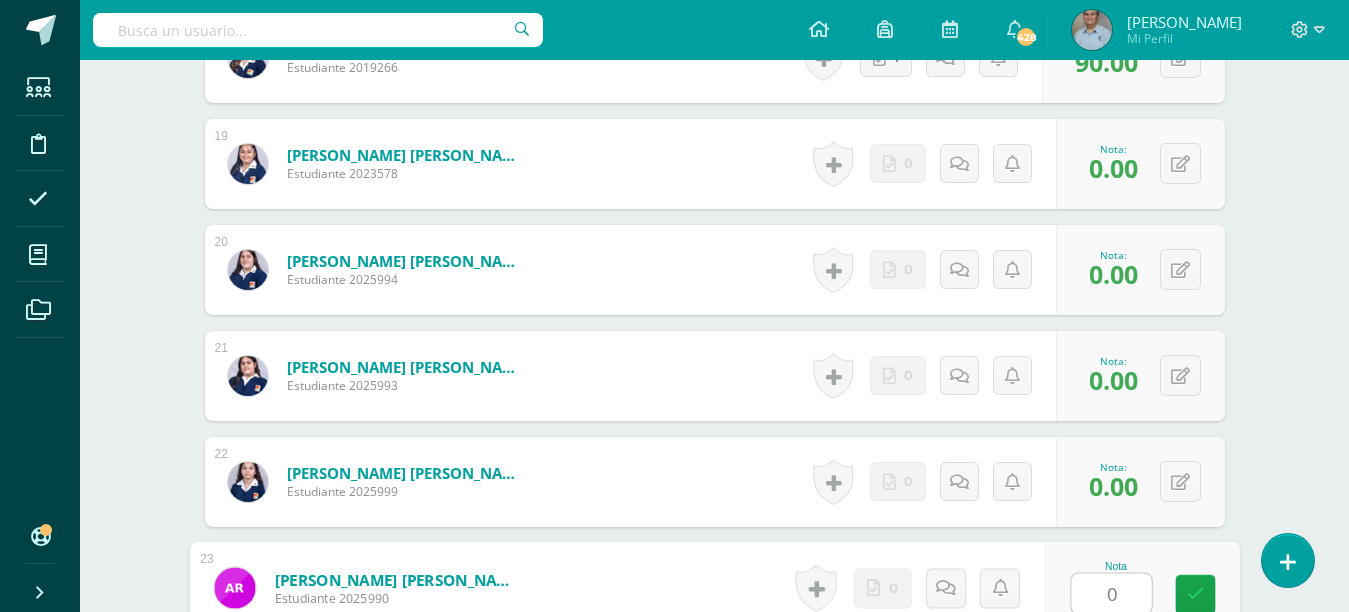 type on "0" 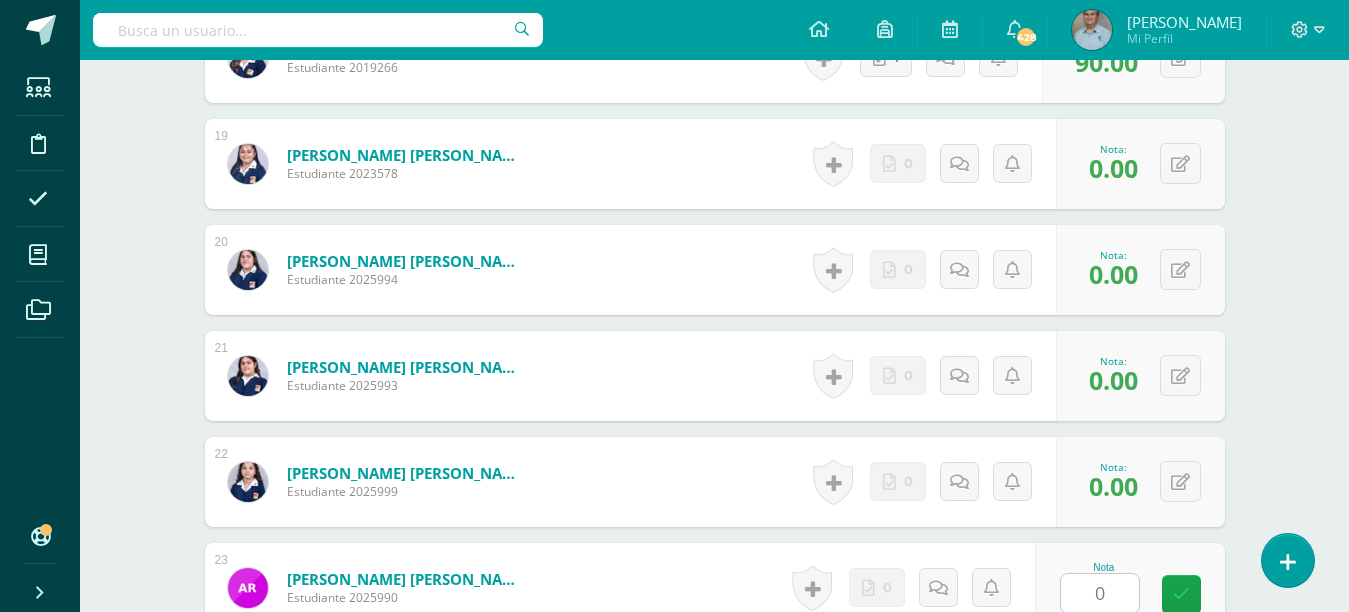 scroll, scrollTop: 2877, scrollLeft: 0, axis: vertical 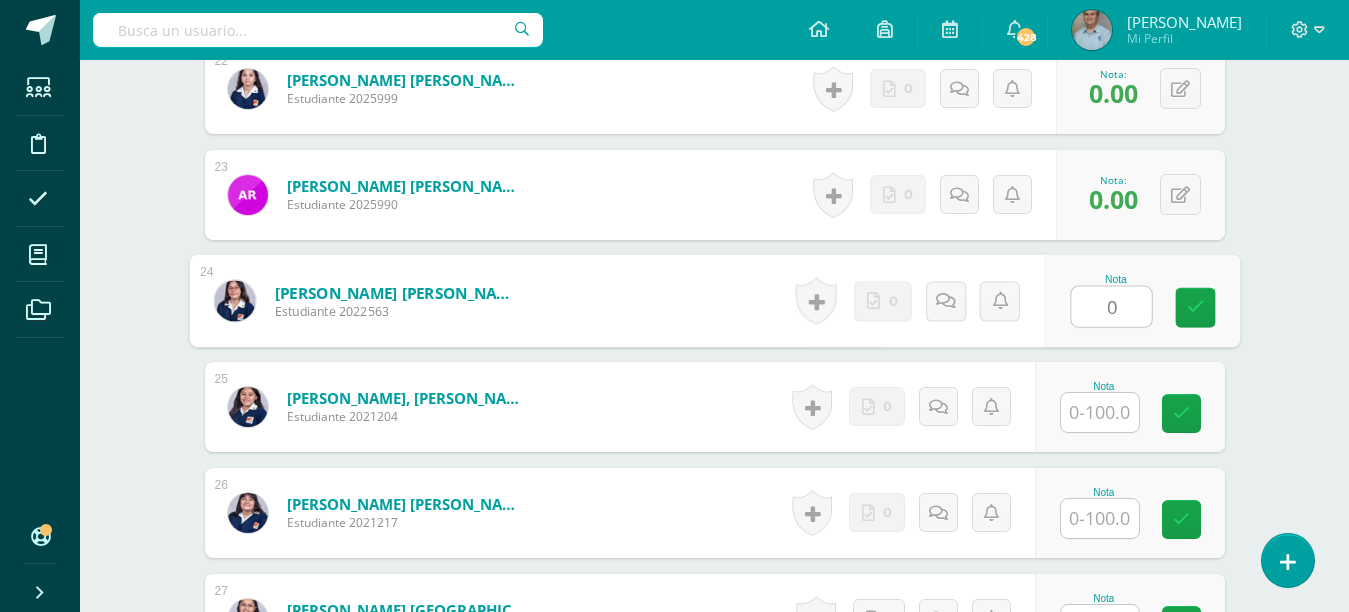 type on "0" 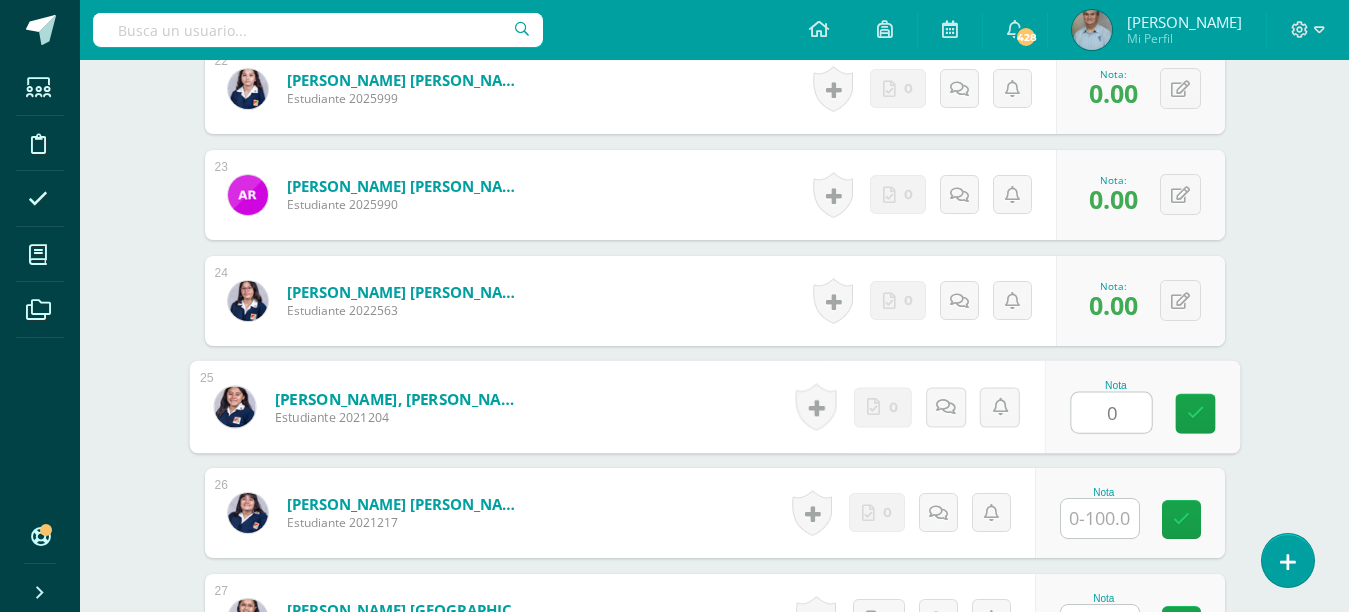 type on "0" 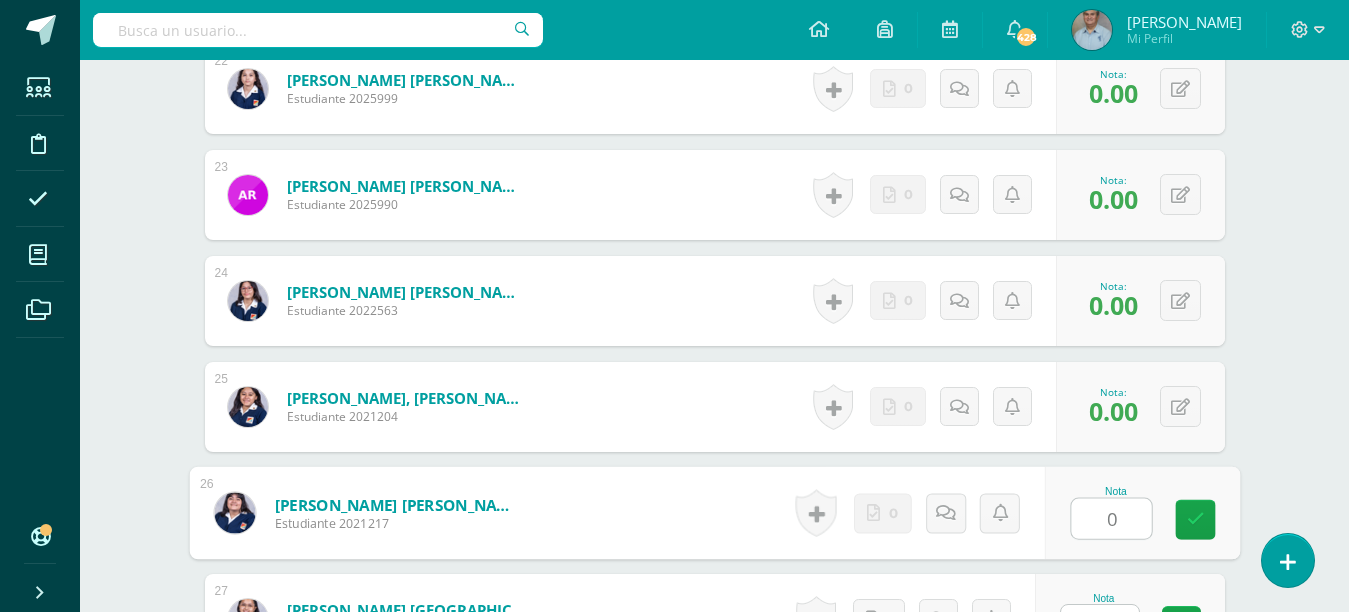 type on "0" 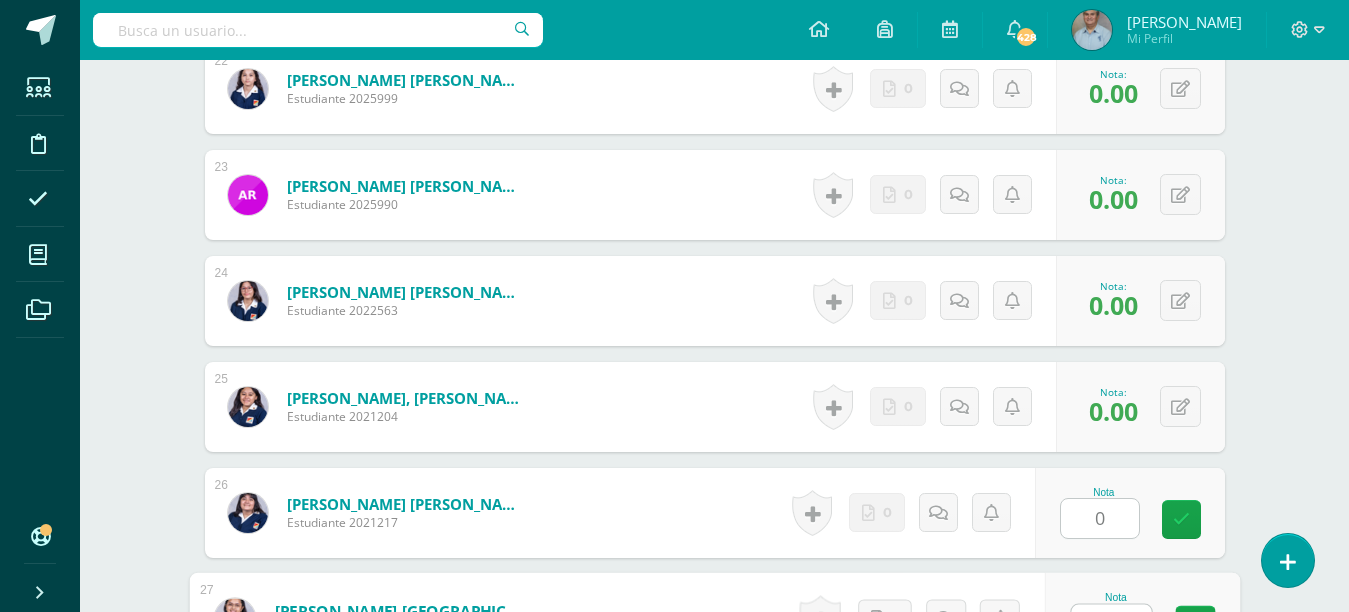 scroll, scrollTop: 2908, scrollLeft: 0, axis: vertical 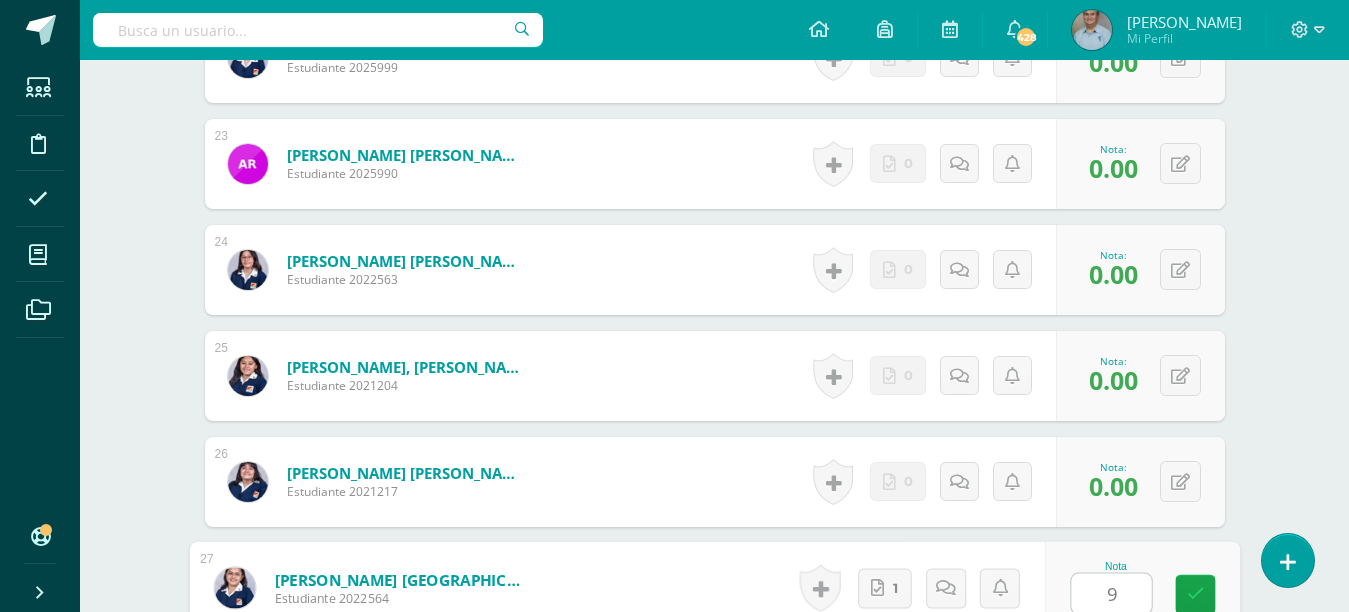 type on "95" 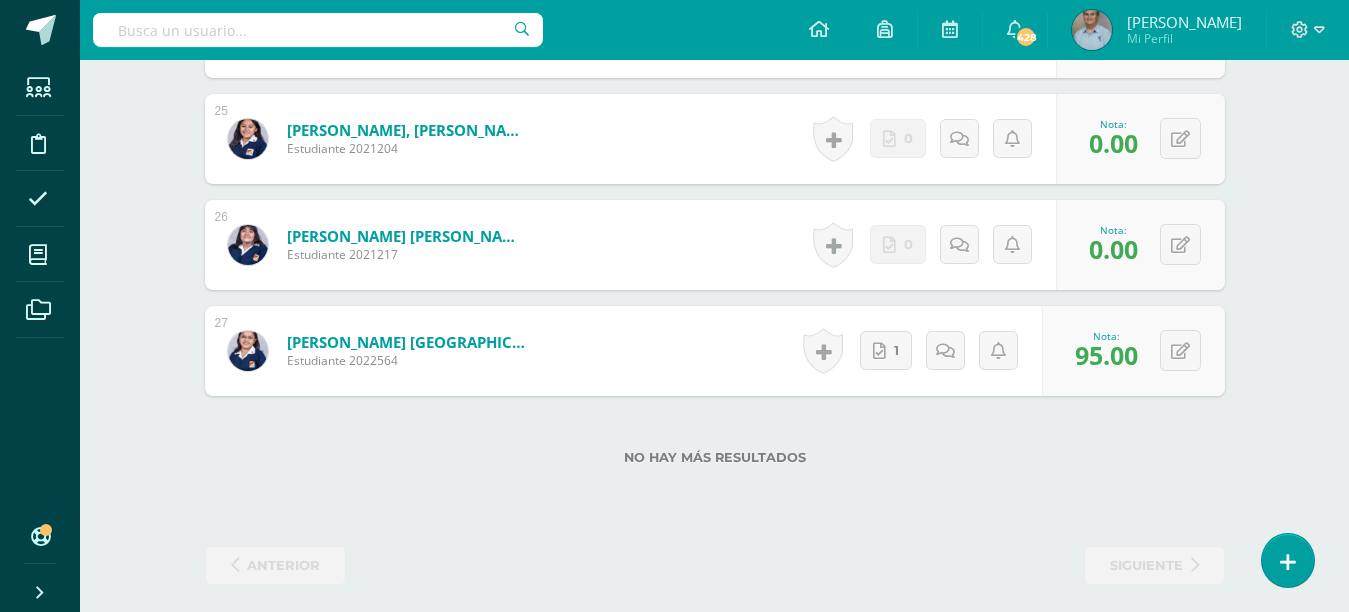 scroll, scrollTop: 3158, scrollLeft: 0, axis: vertical 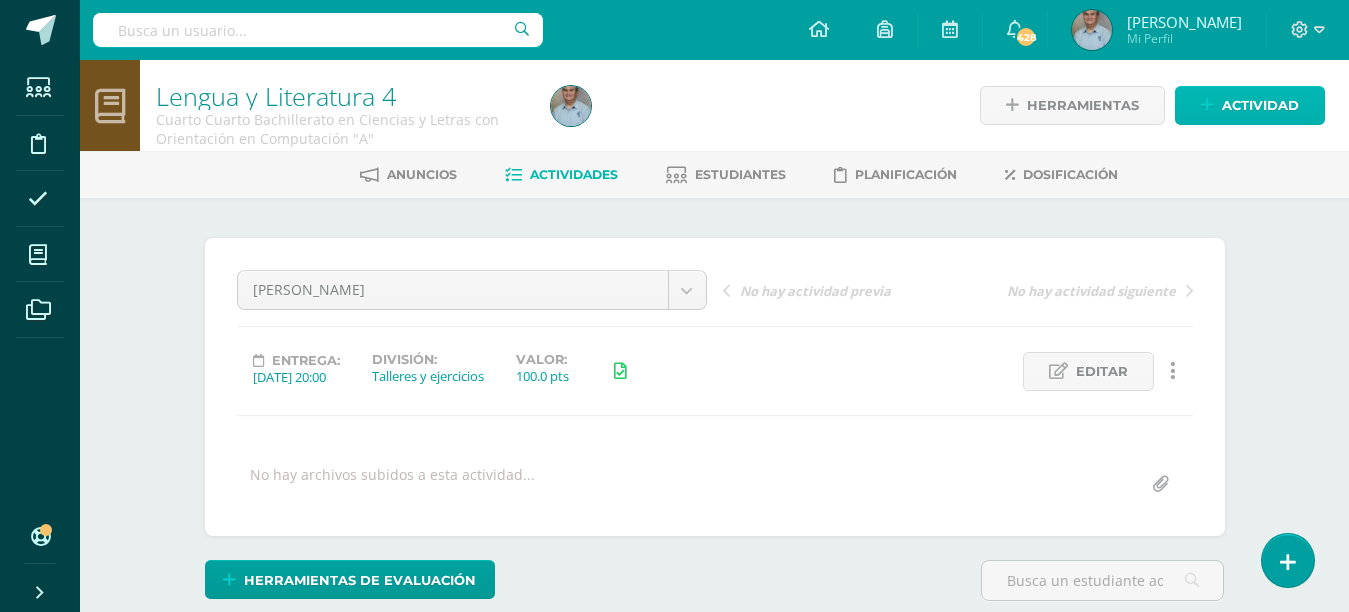 click on "Actividad" at bounding box center (1260, 105) 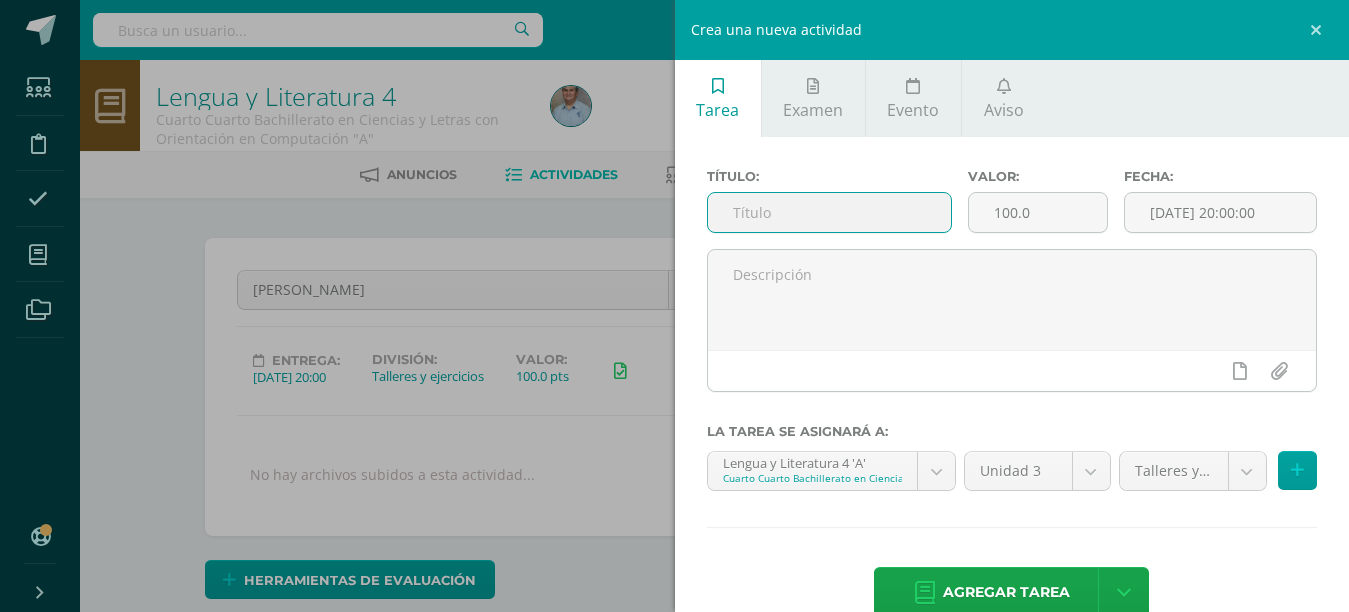 click at bounding box center (829, 212) 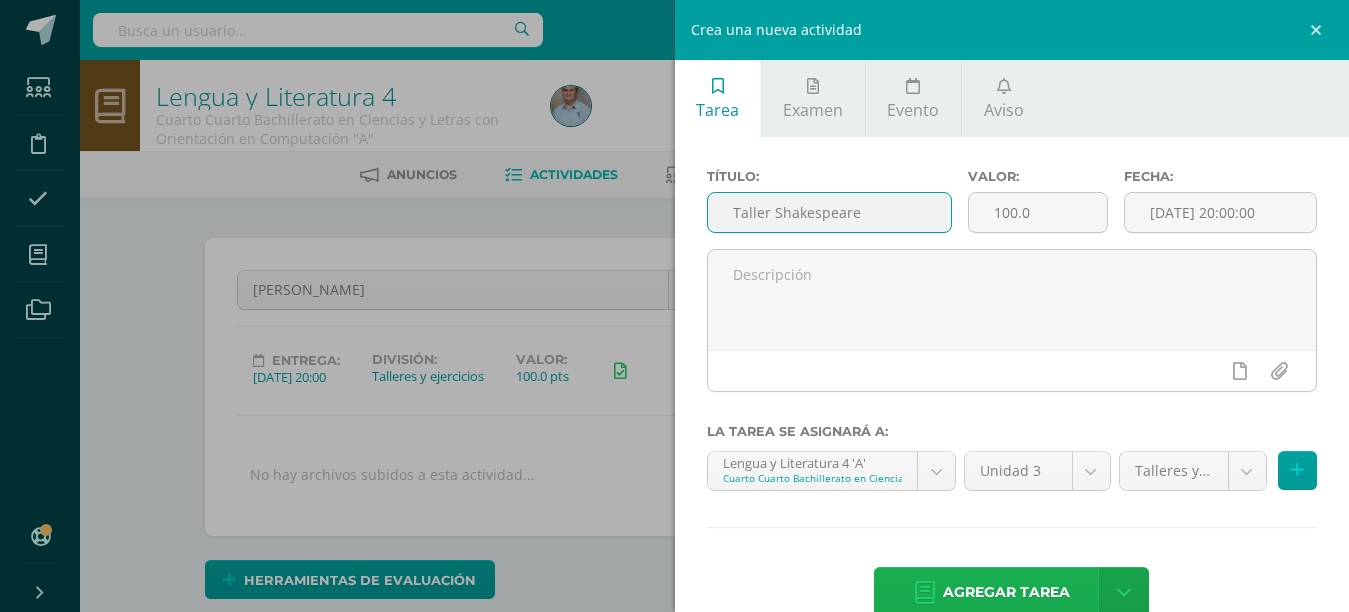 type on "Taller Shakespeare" 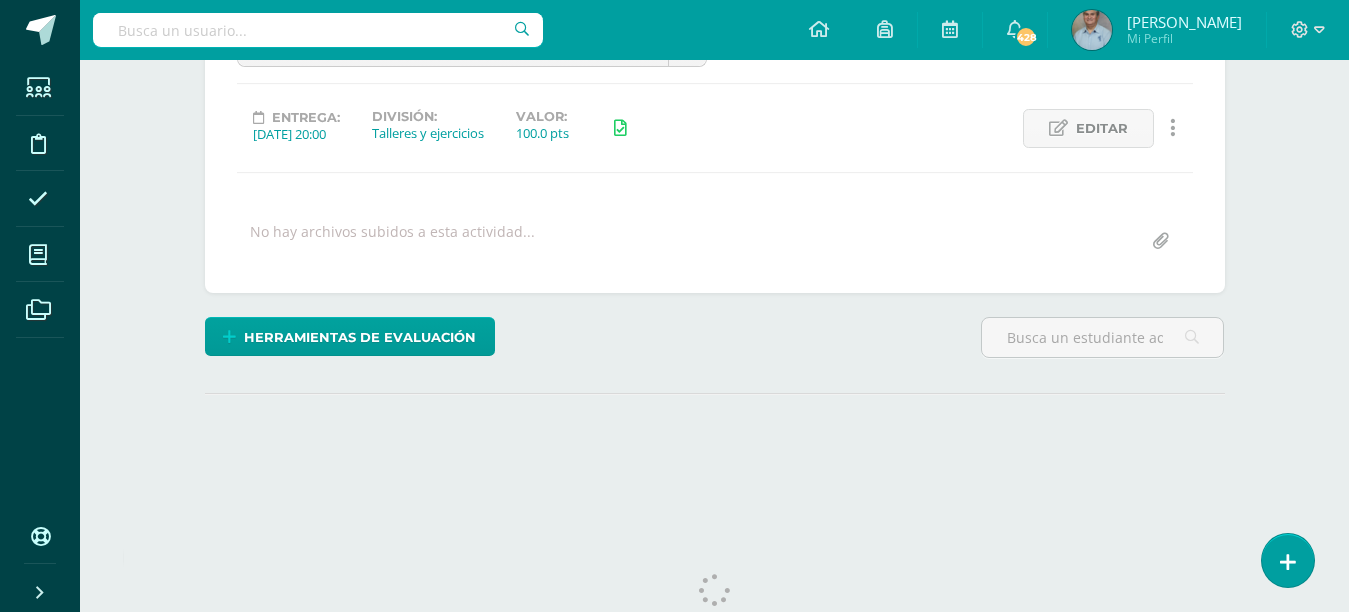 scroll, scrollTop: 243, scrollLeft: 0, axis: vertical 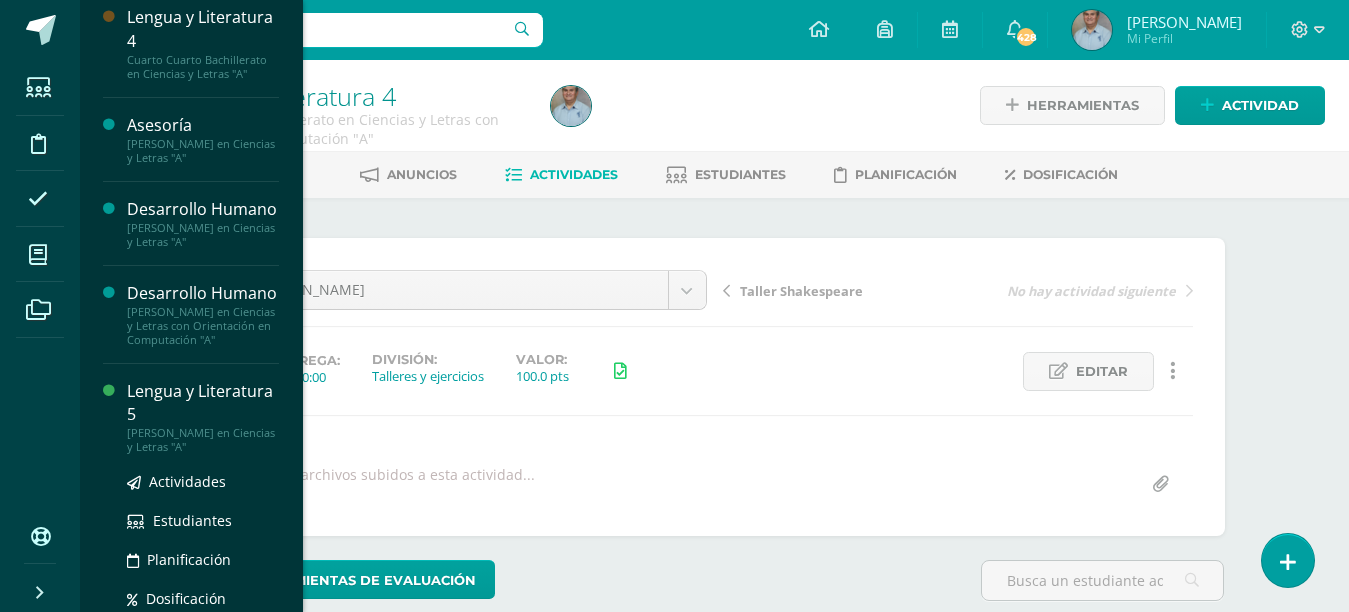 click on "Lengua y Literatura 5" at bounding box center (203, 403) 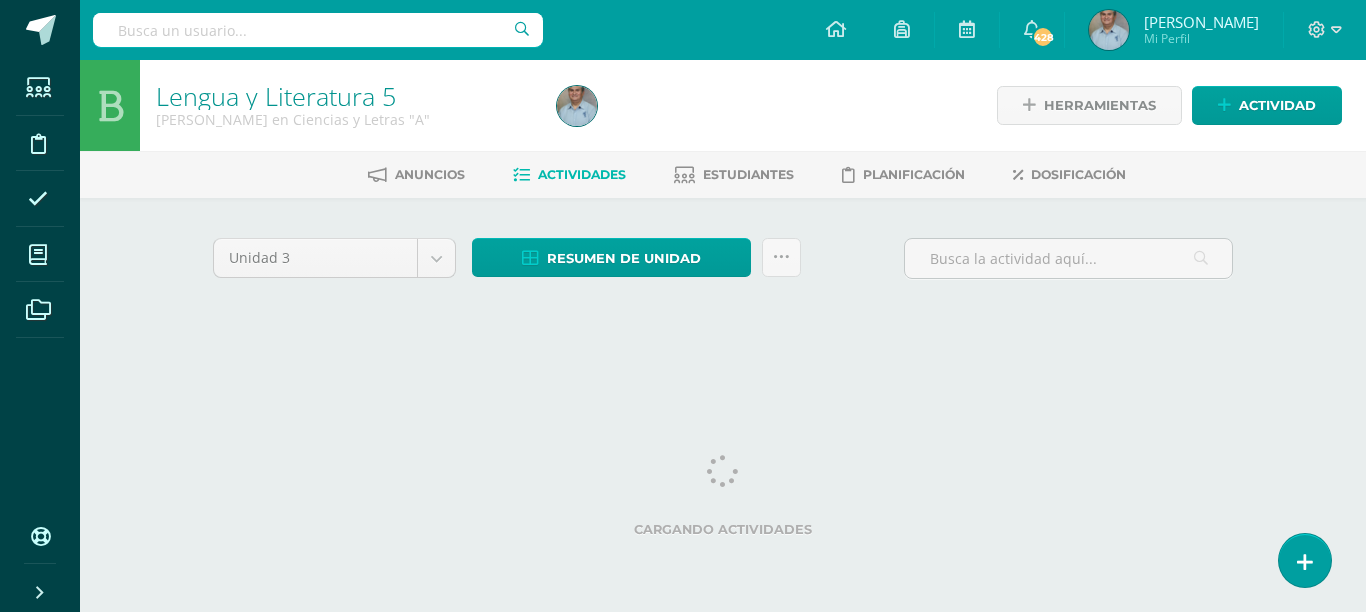 scroll, scrollTop: 0, scrollLeft: 0, axis: both 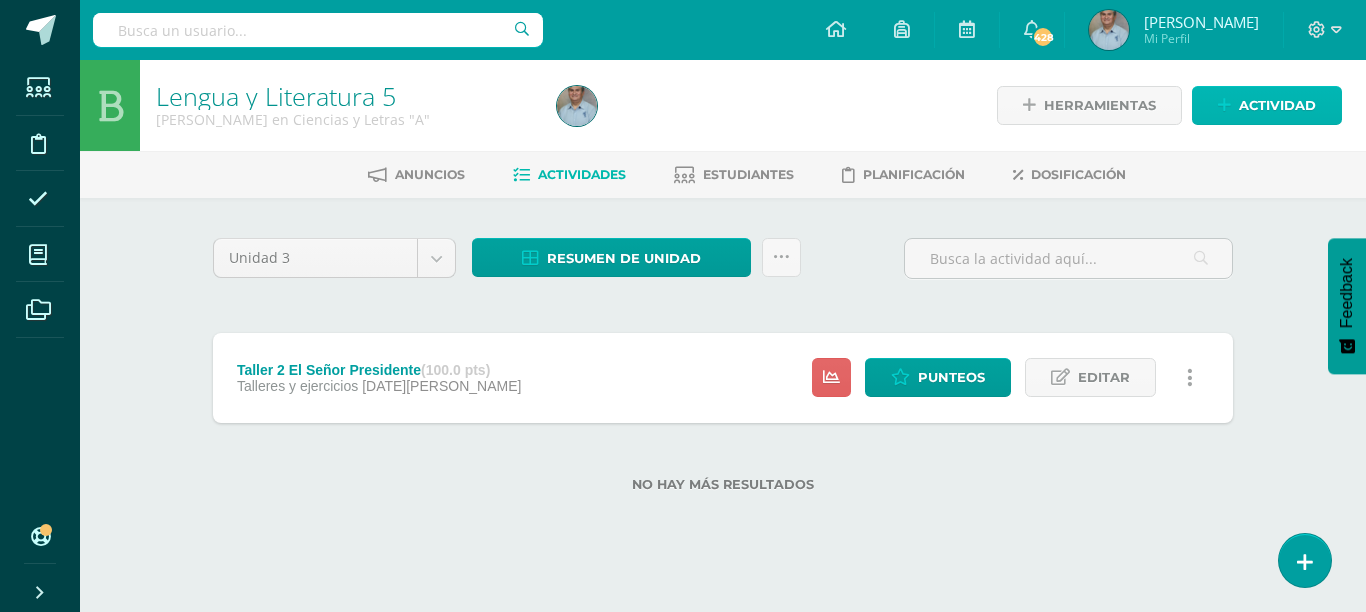 click on "Actividad" at bounding box center (1277, 105) 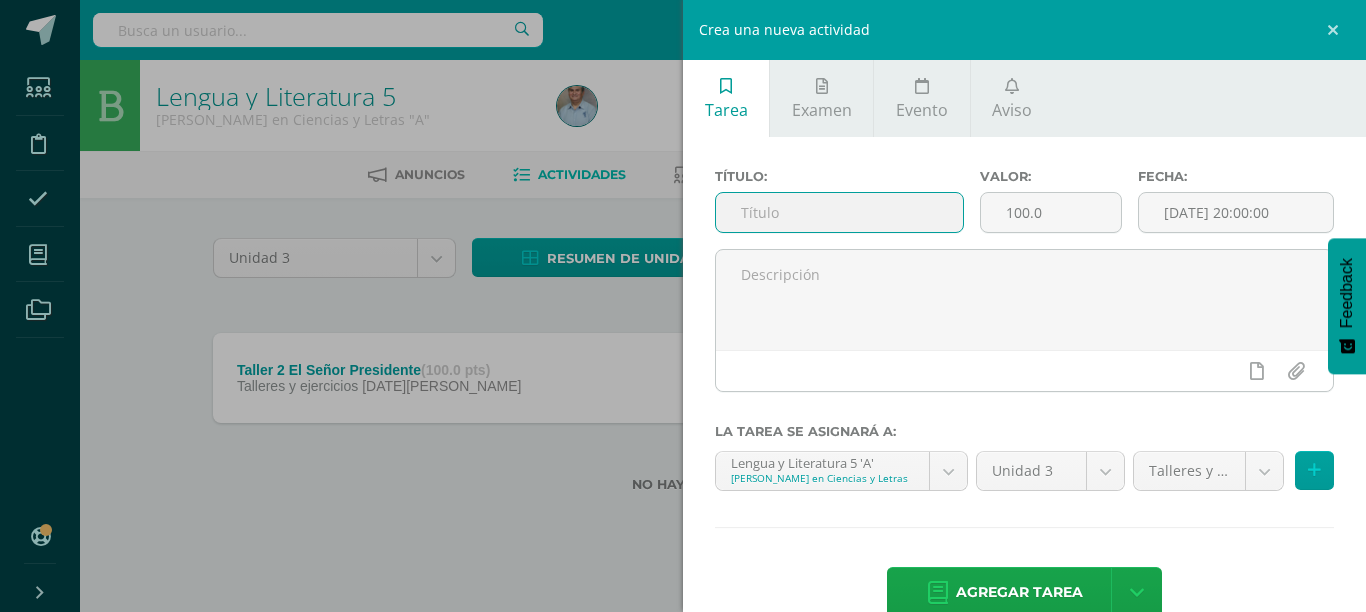 click at bounding box center [839, 212] 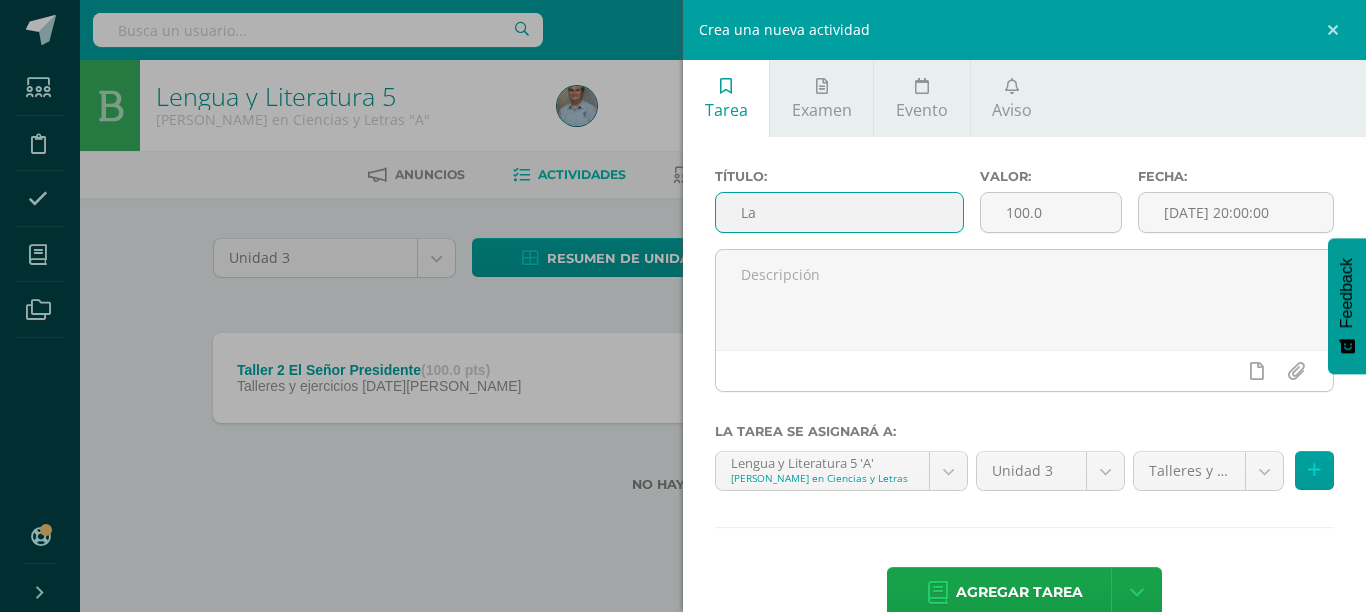 type on "L" 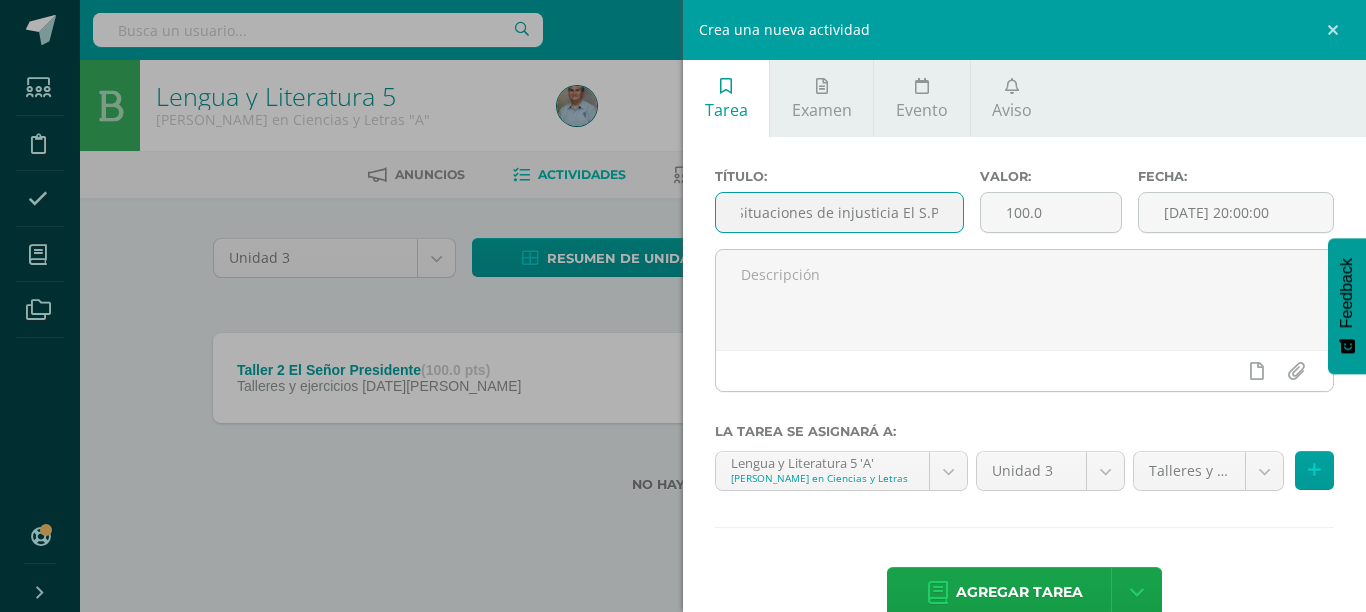 scroll, scrollTop: 0, scrollLeft: 13, axis: horizontal 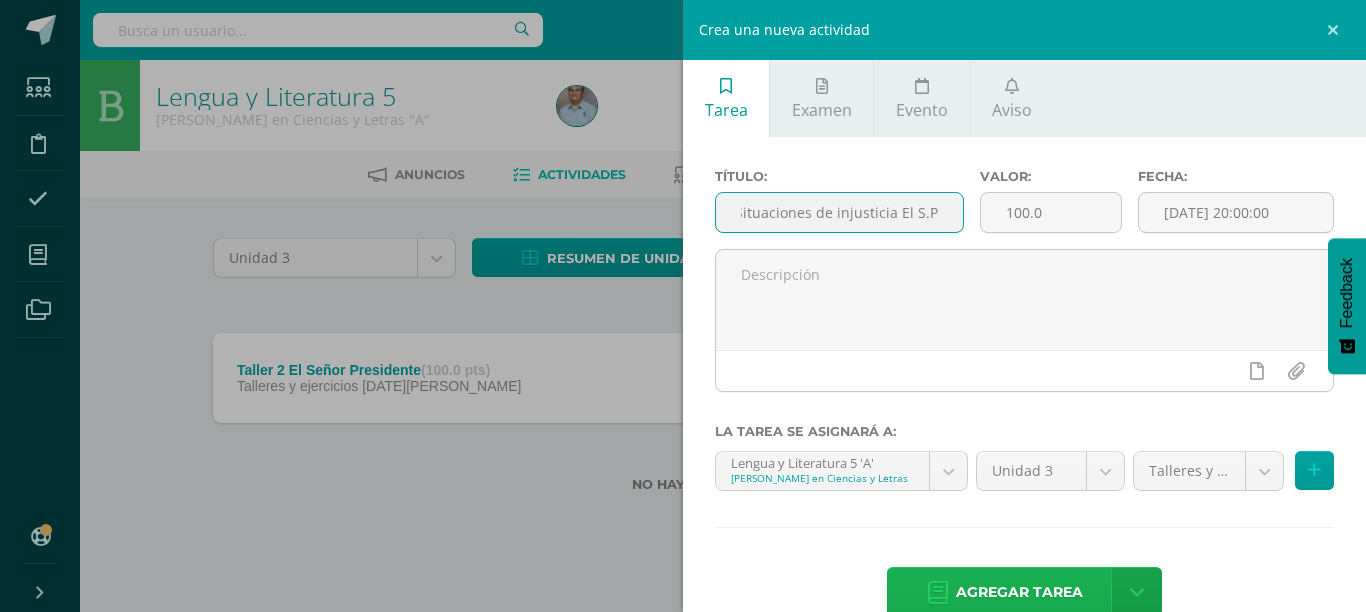 type on "Situaciones de injusticia El S.P" 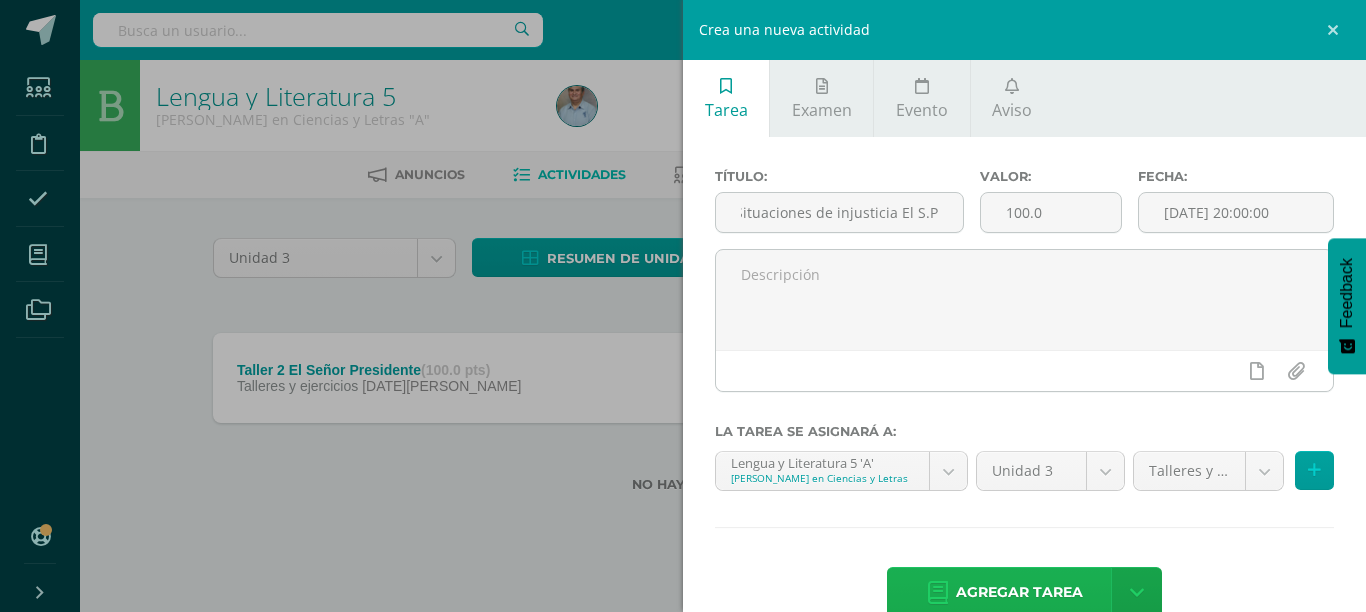 click on "Agregar tarea" at bounding box center [1019, 592] 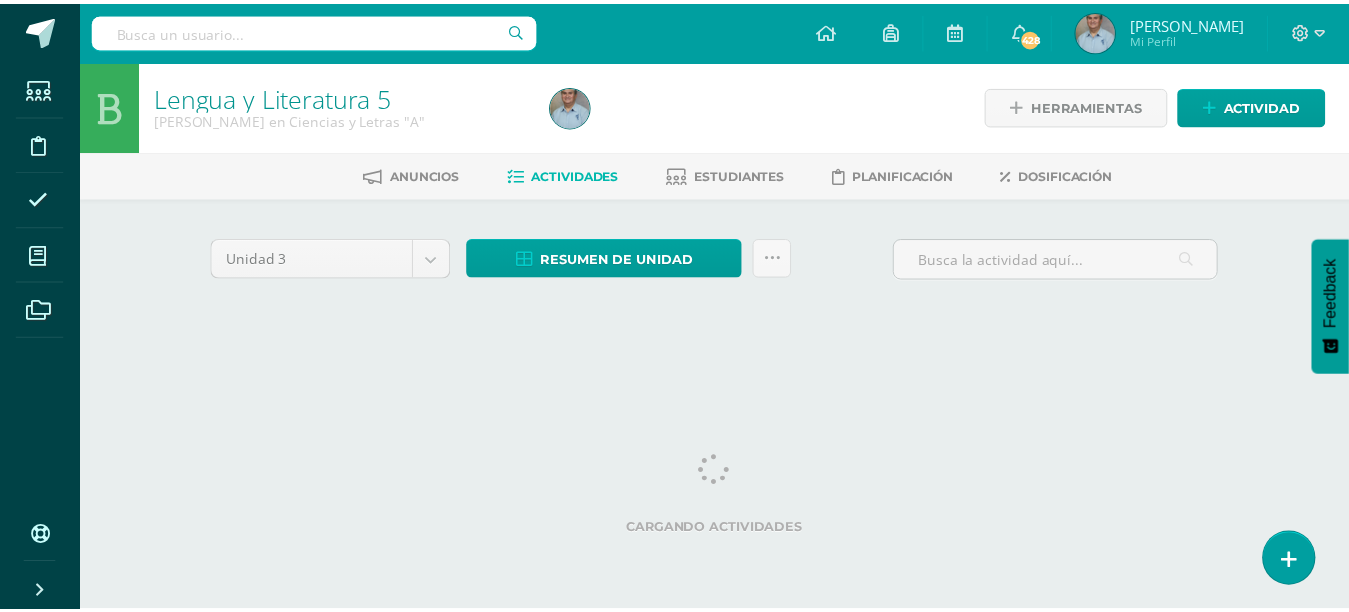 scroll, scrollTop: 0, scrollLeft: 0, axis: both 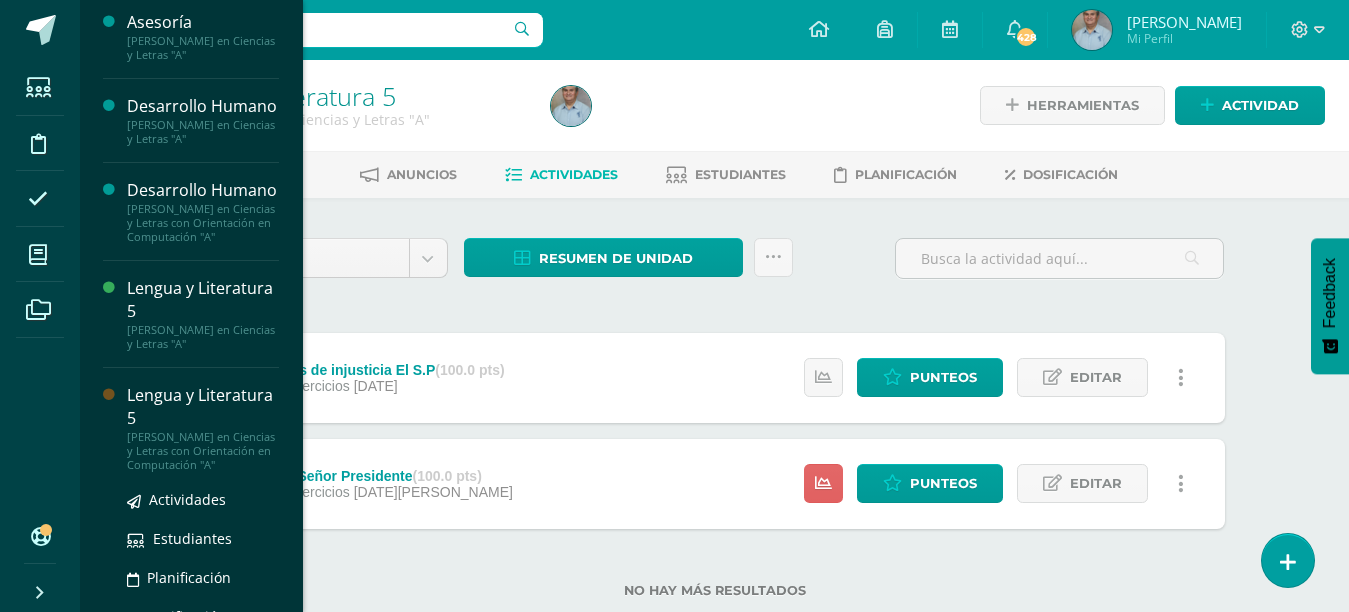 click on "[PERSON_NAME] en Ciencias y Letras con Orientación en Computación
"A"" at bounding box center (203, 451) 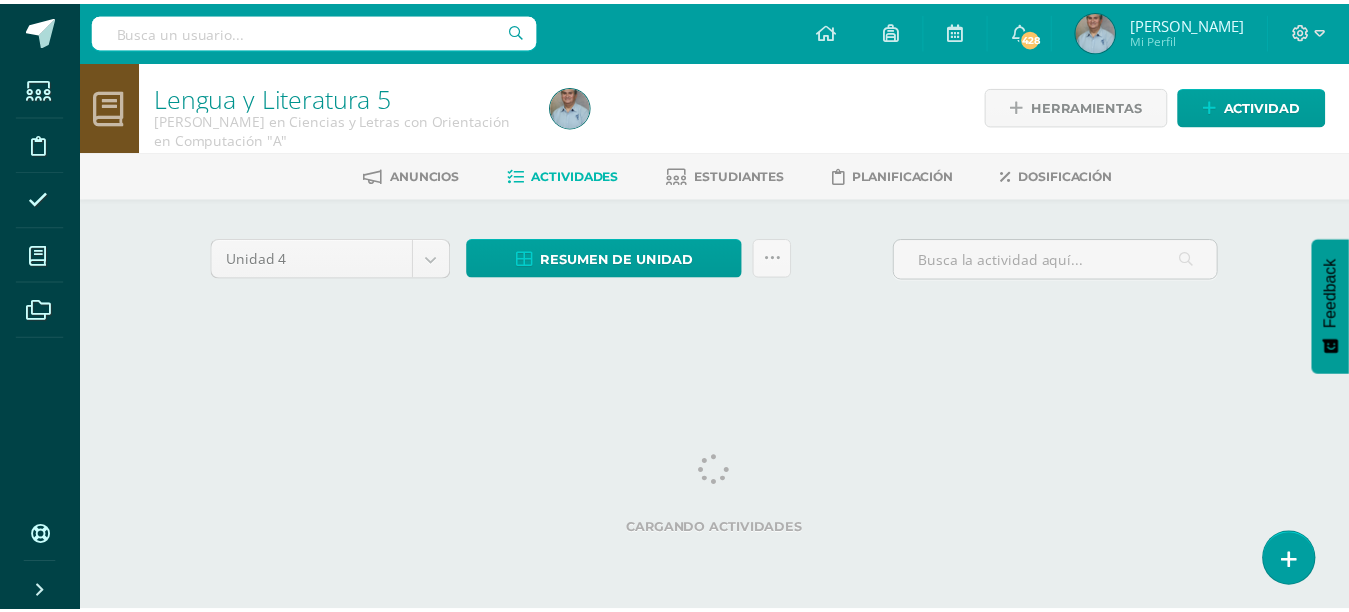 scroll, scrollTop: 0, scrollLeft: 0, axis: both 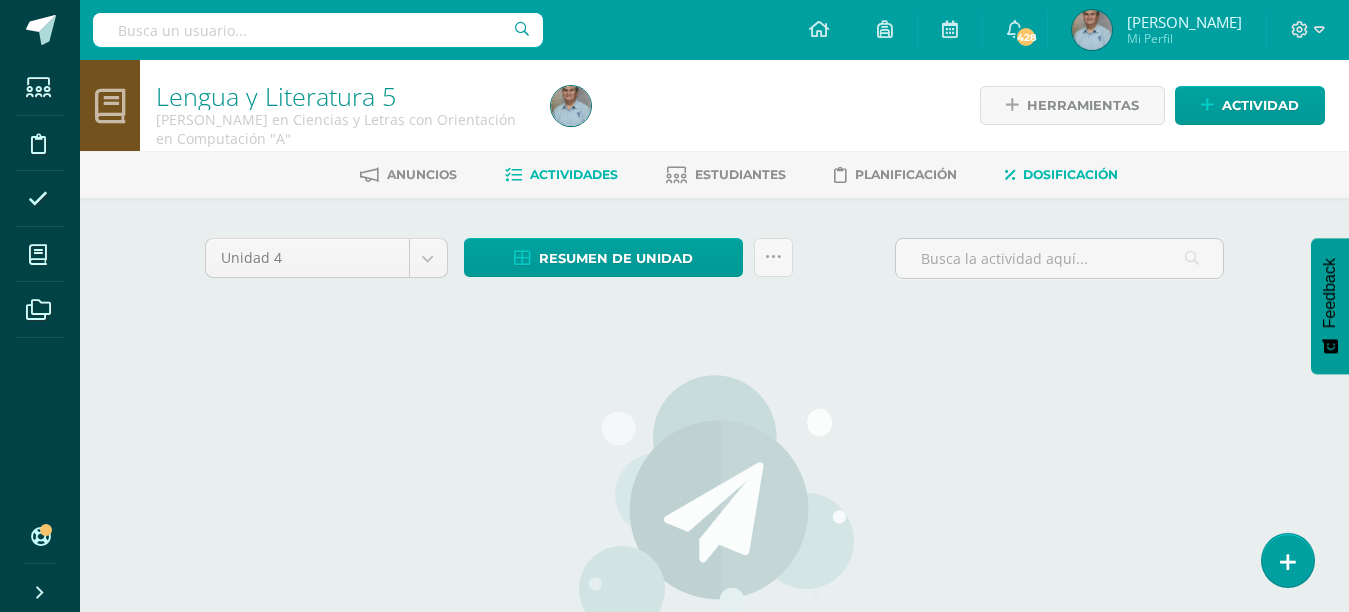 click on "Dosificación" at bounding box center (1070, 174) 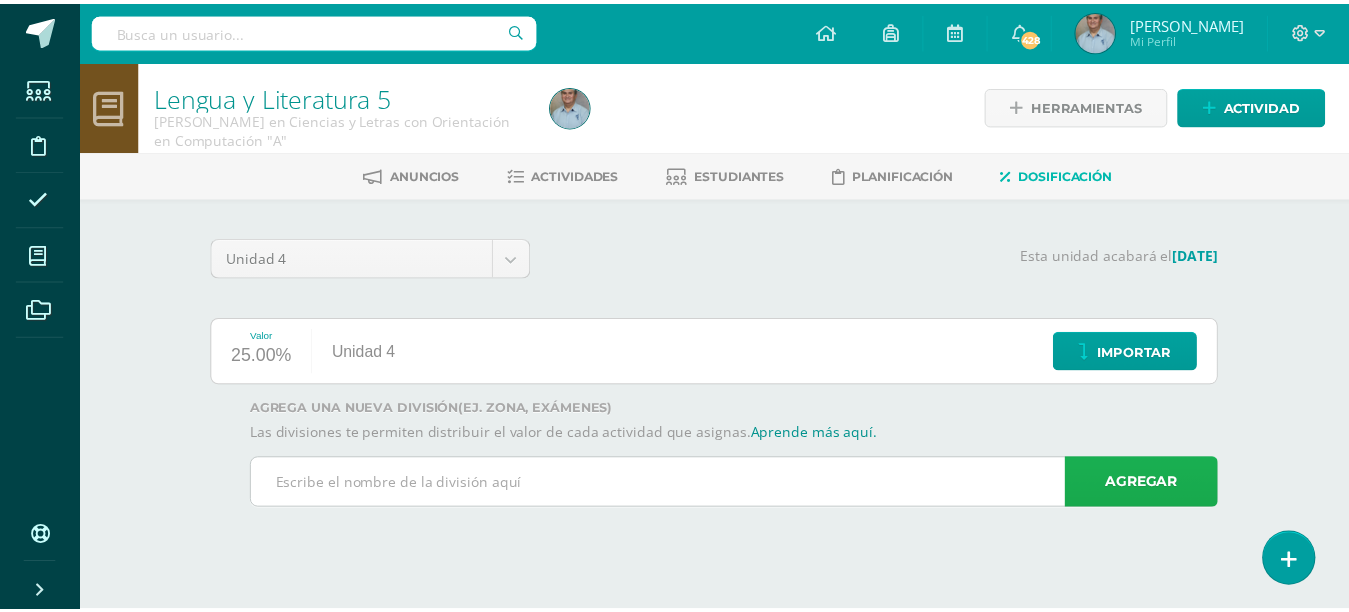 scroll, scrollTop: 0, scrollLeft: 0, axis: both 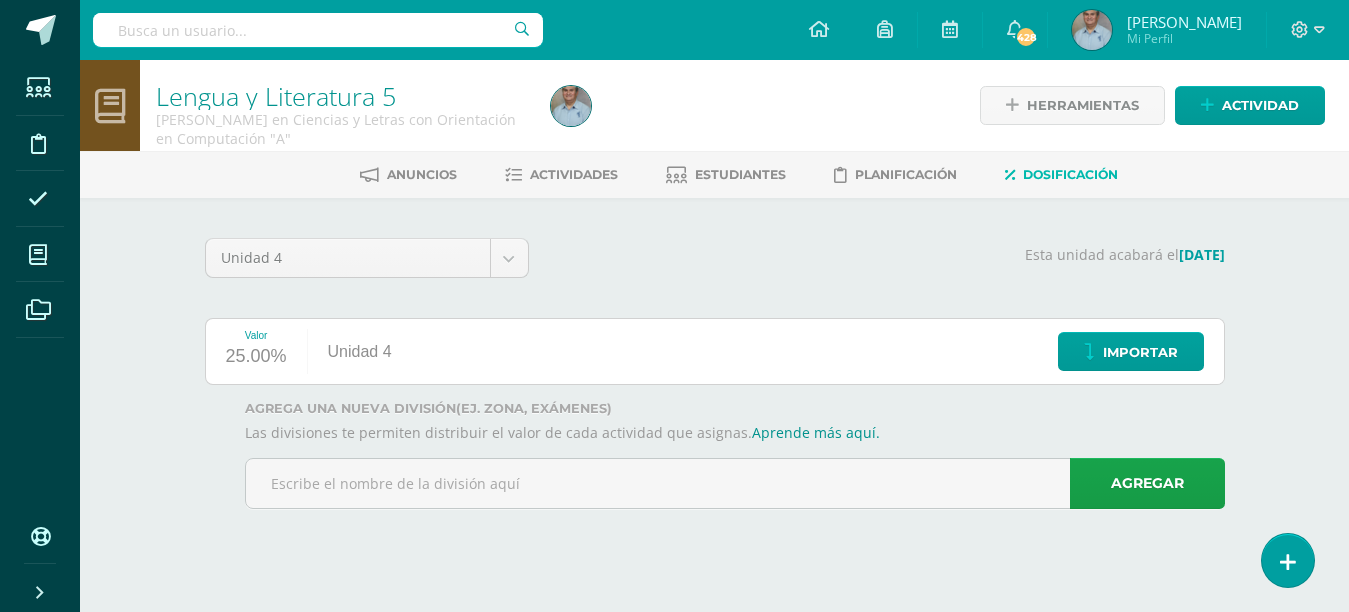 click on "Estudiantes Disciplina Asistencia Mis cursos Archivos Soporte
Centro de ayuda
Últimas actualizaciones
Cerrar panel
Asesoría
Cuarto
Cuarto Bachillerato en Ciencias y Letras con Orientación en Computación
"A"
Actividades Estudiantes Planificación Dosificación
Desarrollo Humano
Cuarto
Cuarto Bachillerato en Ciencias y Letras con Orientación en Computación
"A"
Actividades Estudiantes Planificación Dosificación
Lengua y Literatura 4
Actividades Estudiantes Planificación Dosificación
Lengua y Literatura 4
Actividades Estudiantes Planificación 428" at bounding box center (674, 282) 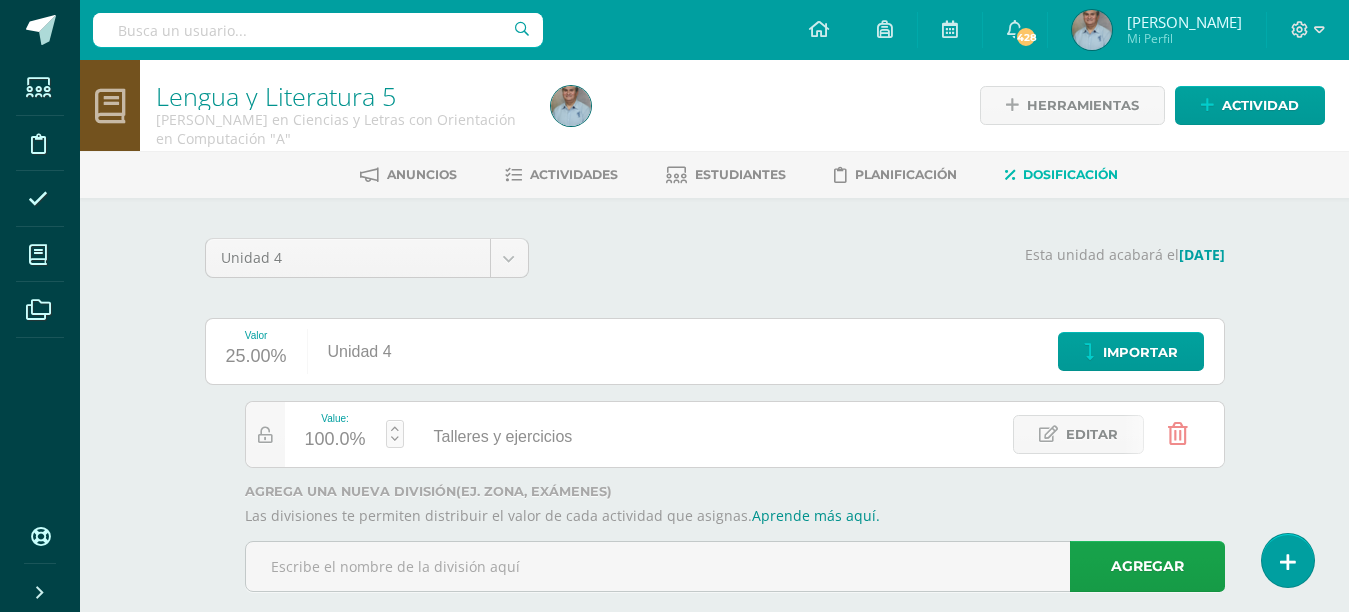 scroll, scrollTop: 36, scrollLeft: 0, axis: vertical 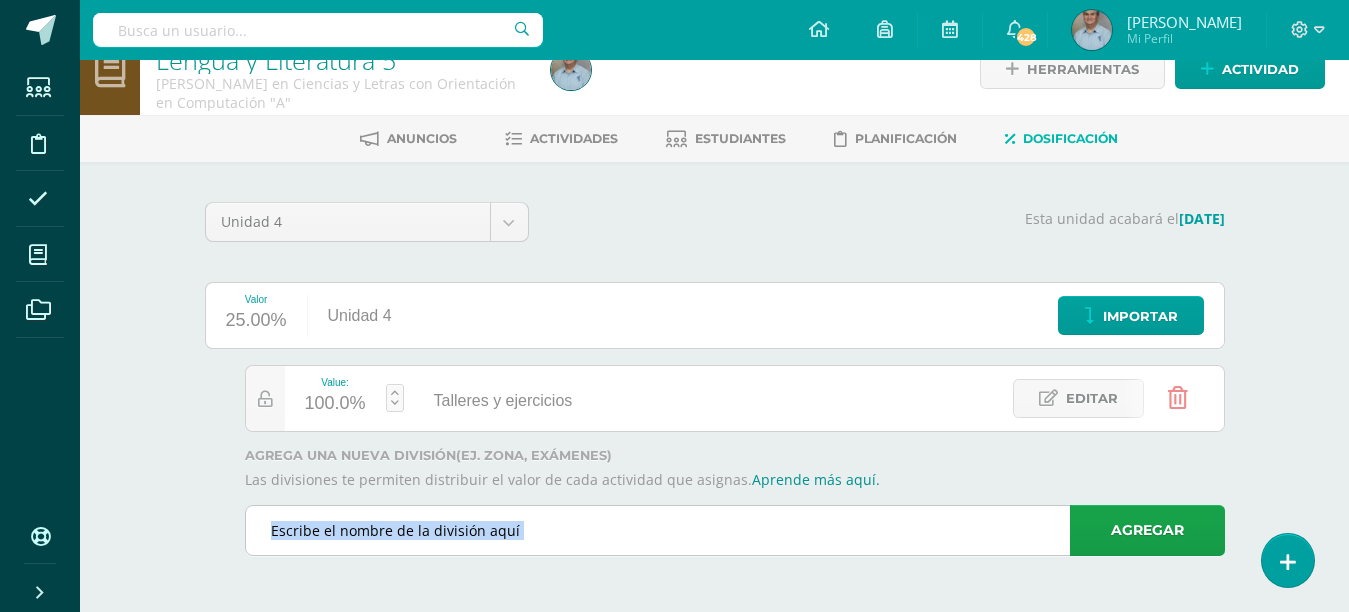 click at bounding box center (735, 530) 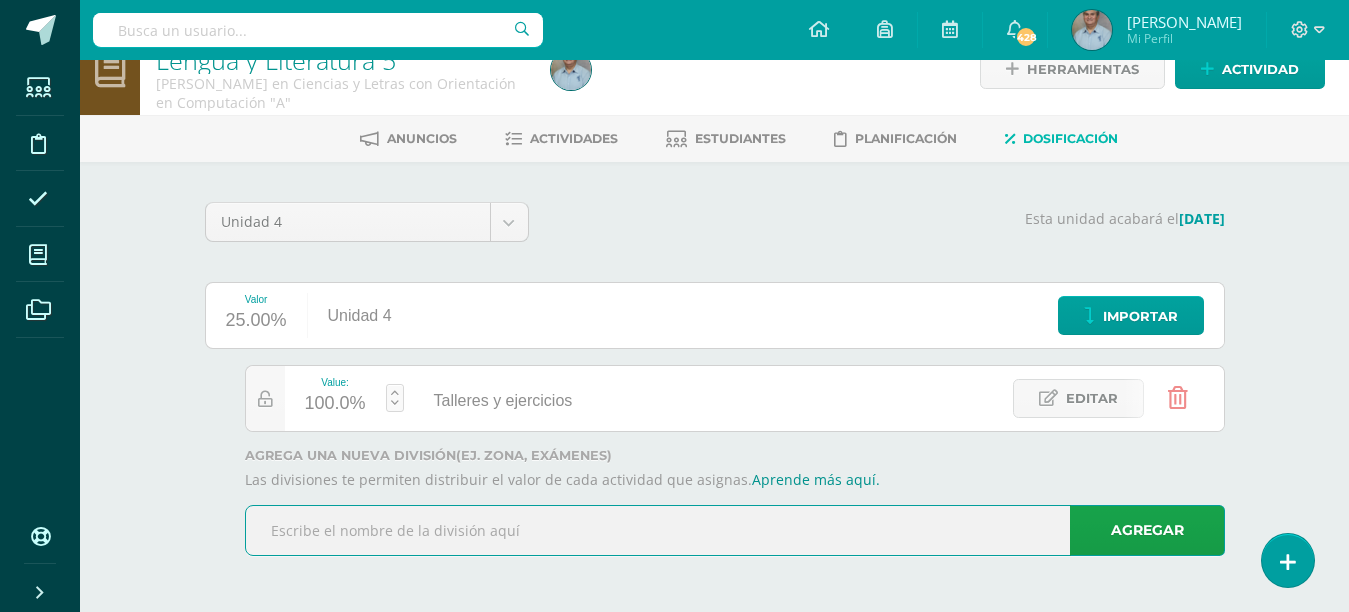 type on "Talleres y ejercicios" 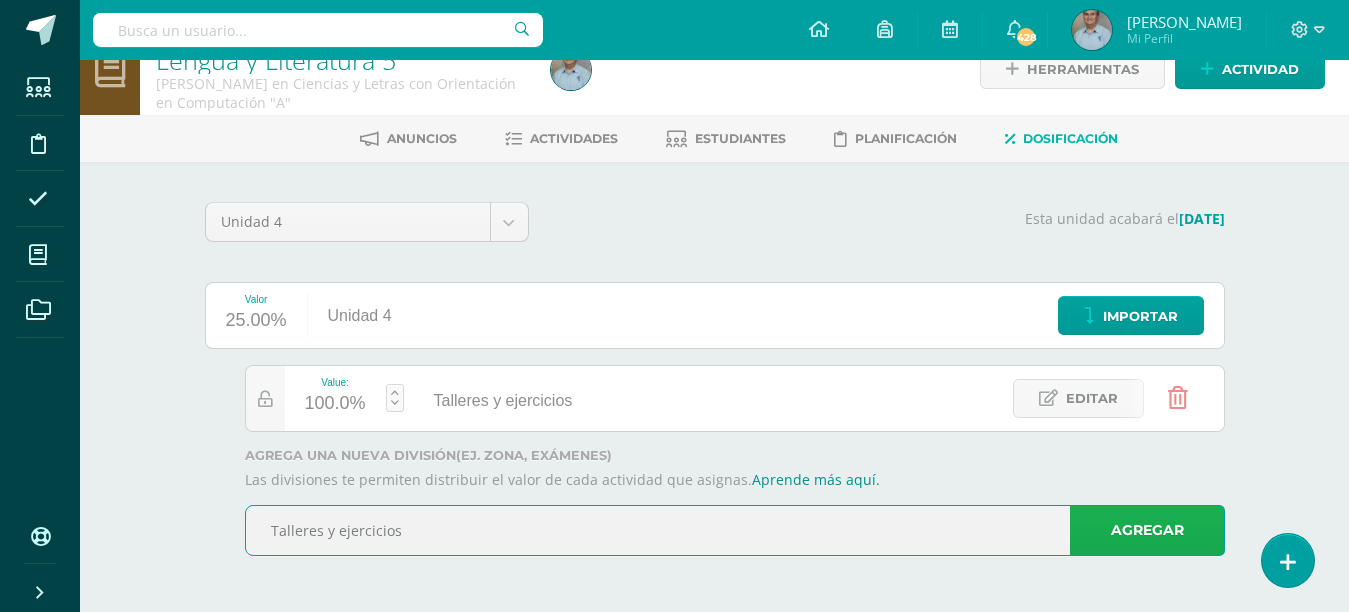 scroll, scrollTop: 0, scrollLeft: 0, axis: both 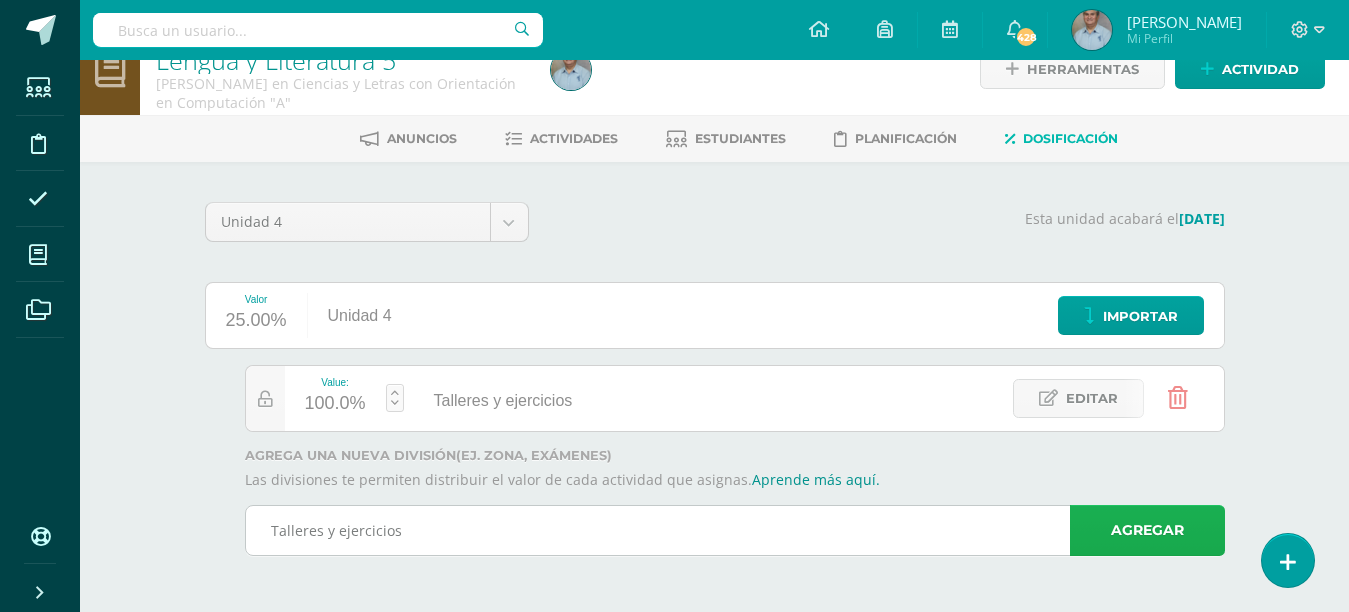 click on "Agregar" at bounding box center (1147, 530) 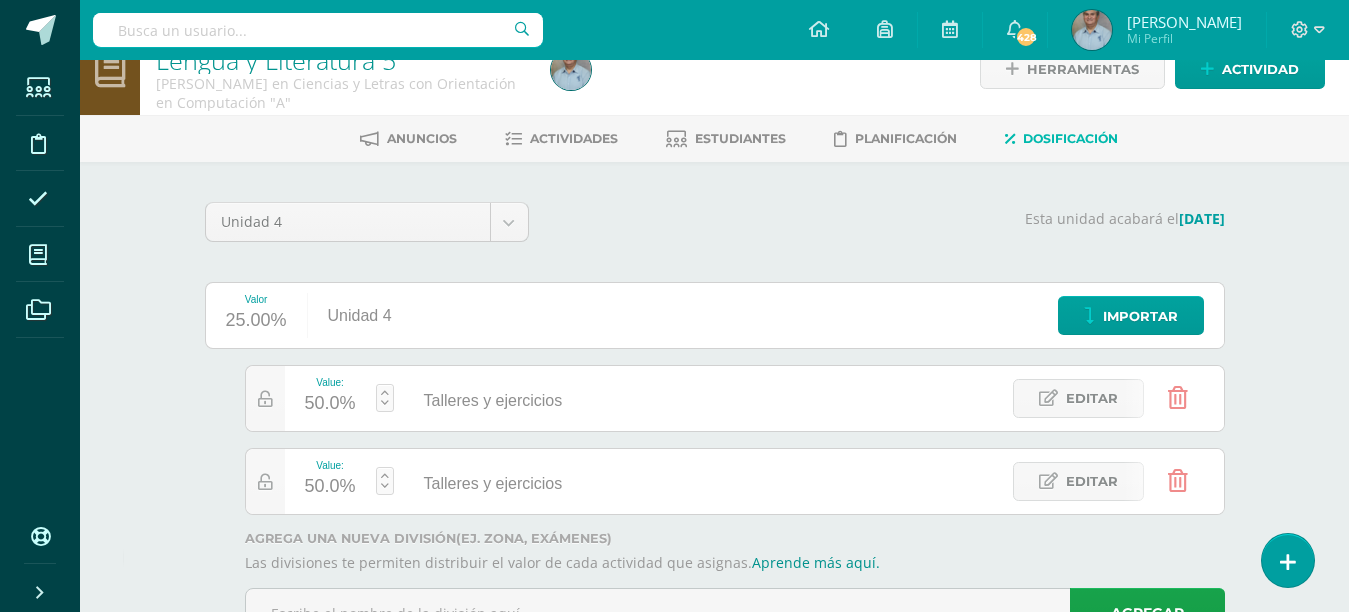 click at bounding box center [1178, 481] 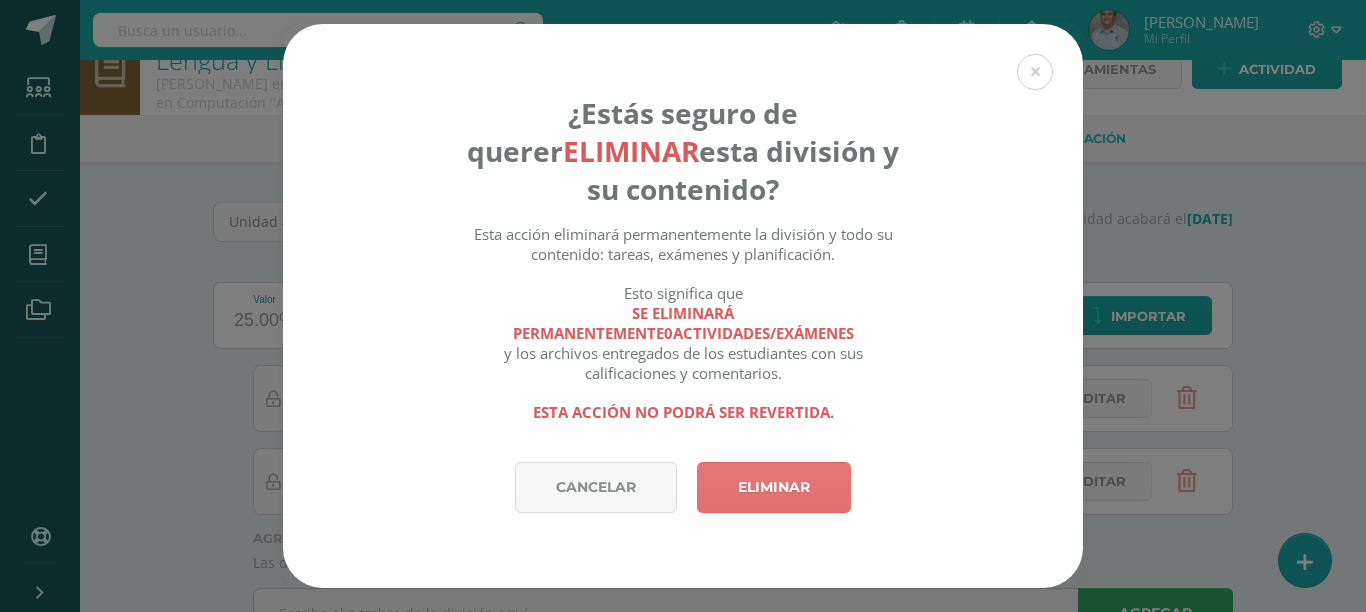 click on "Eliminar" at bounding box center (774, 487) 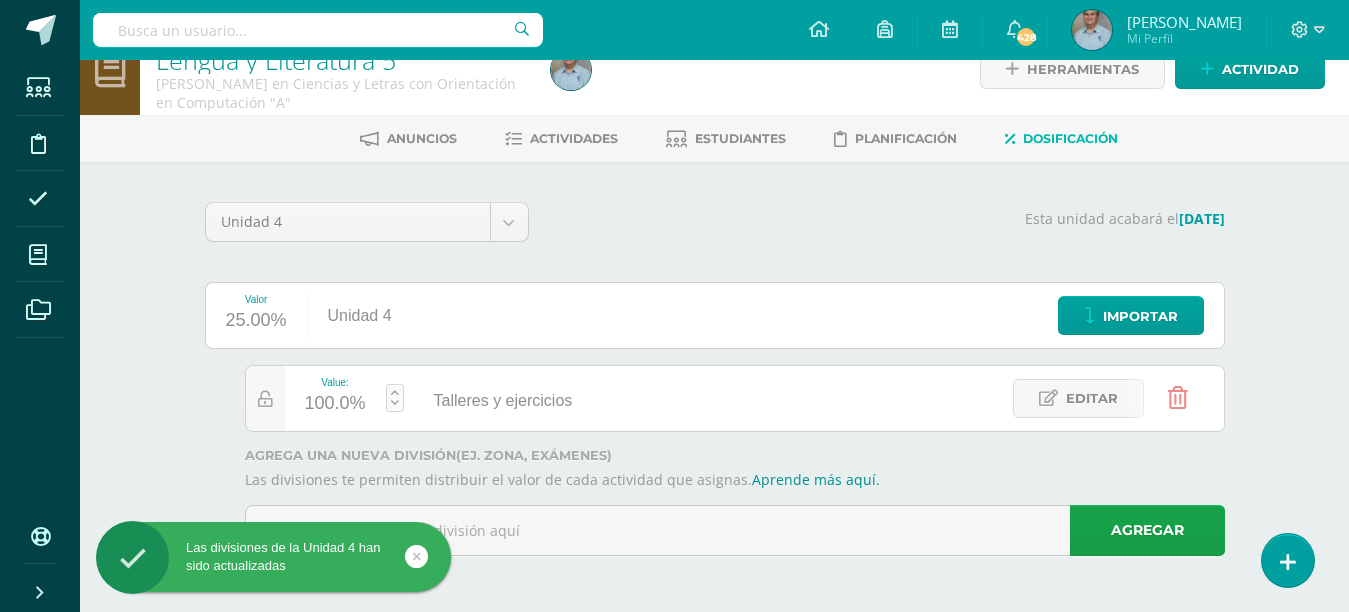 click on "Lengua y Literatura 5
Quinto Quinto Bachillerato en Ciencias y Letras con Orientación en Computación "A"
Herramientas
Detalle de asistencias
Actividad
Anuncios
Actividades
Estudiantes
Planificación
Dosificación
Unidad 4                             Unidad 1 Unidad 2 Unidad 3 Unidad 4
Esta unidad acabará el  14/08/2025 Valor 25.00%
Unidad 4
Importar
Value: 100.0% Talleres y ejercicios Talleres y ejercicios Editar ¡Aún no se han creado divisiones en esta unidad! Las divisiones te permiten distribuir el valor de cada actividad que asignas. Puedes crear las que necesites. Ejemplo: Zona Laboratorios Exámenes (60%) (10%) (30%) Agregar 1.0     0" at bounding box center (714, 318) 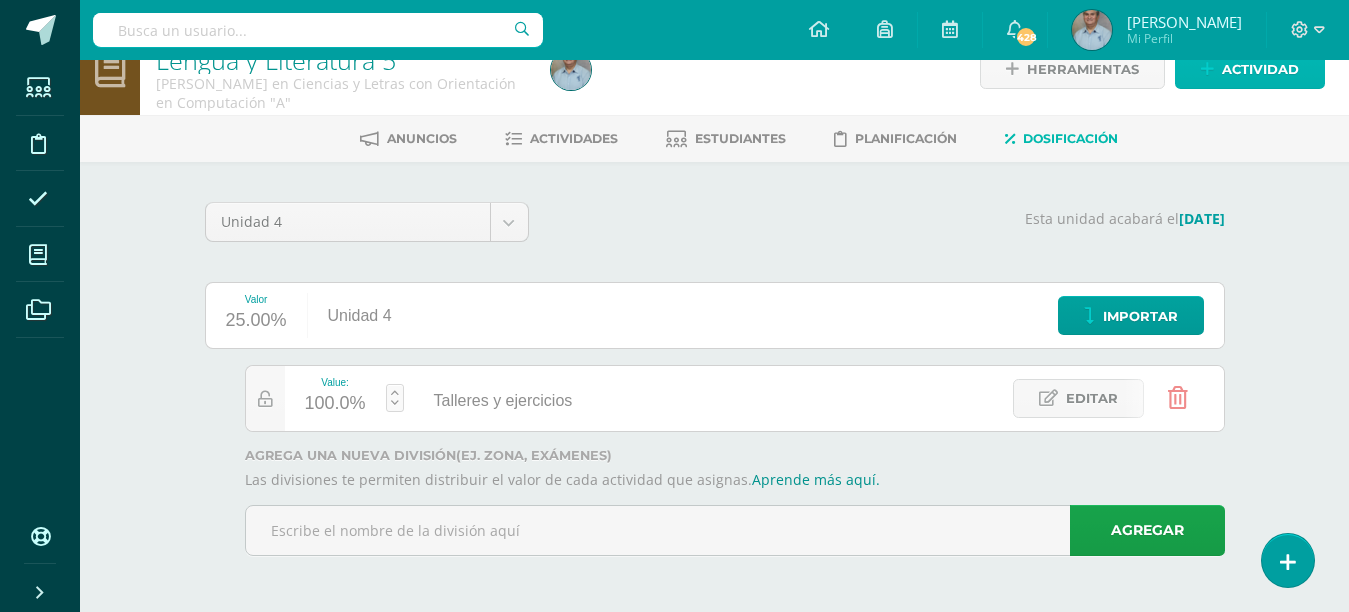 click on "Actividad" at bounding box center (1260, 69) 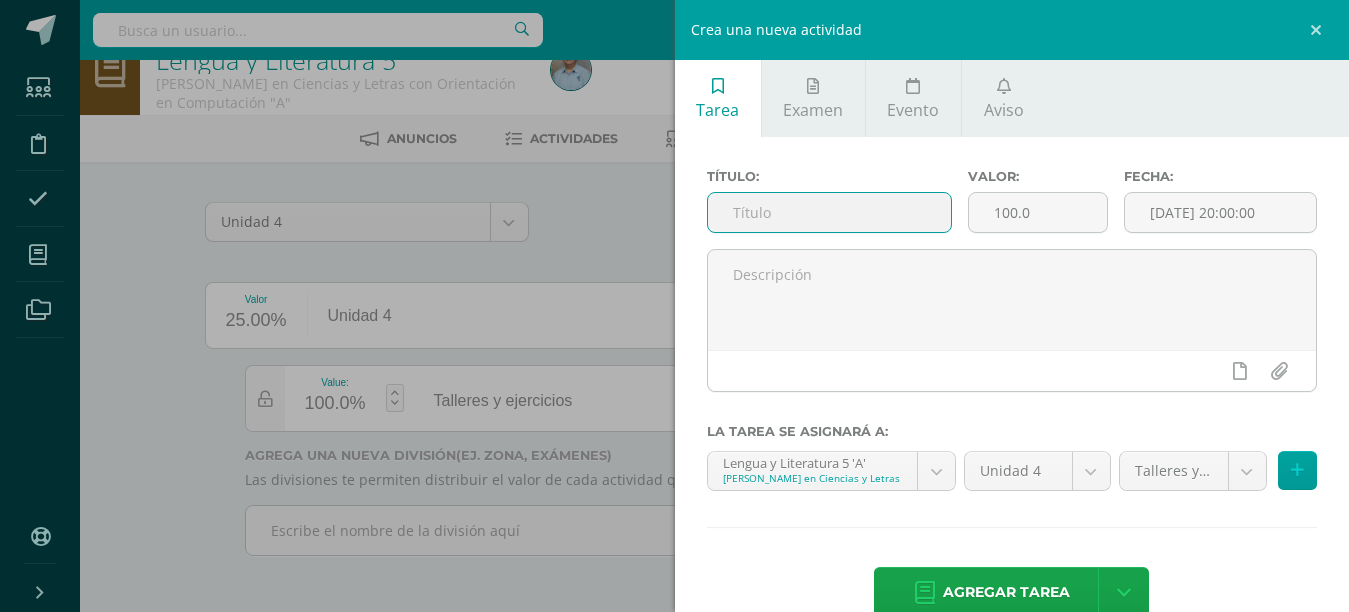 click at bounding box center [829, 212] 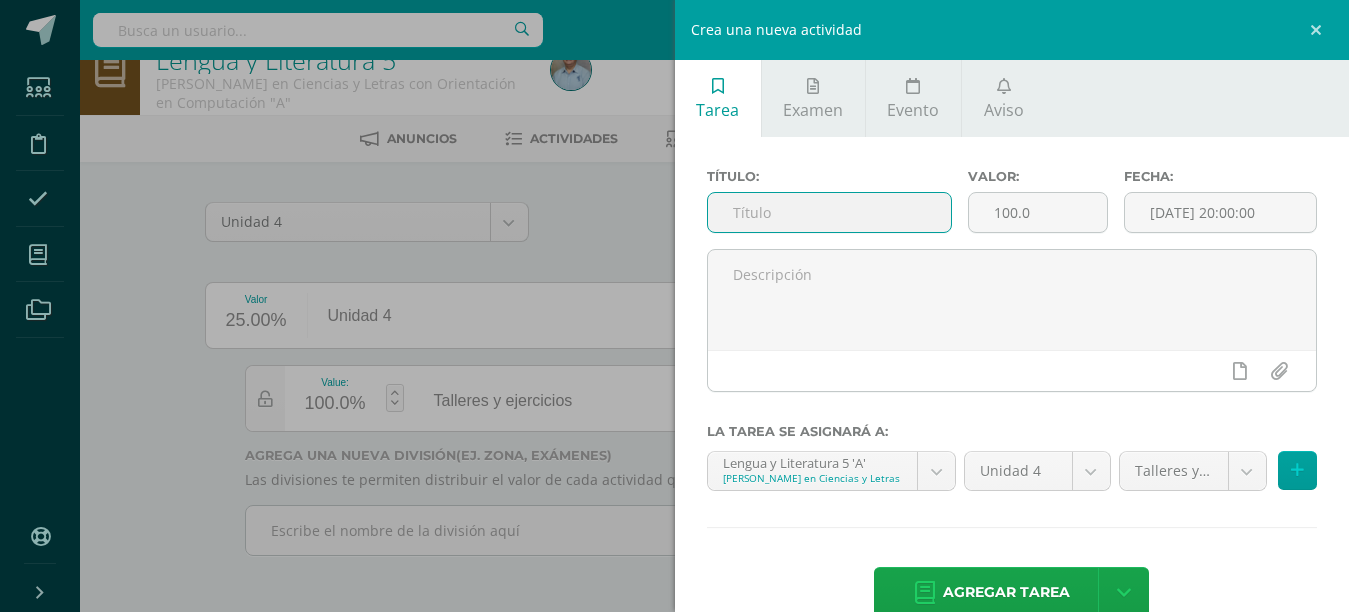 type on "F" 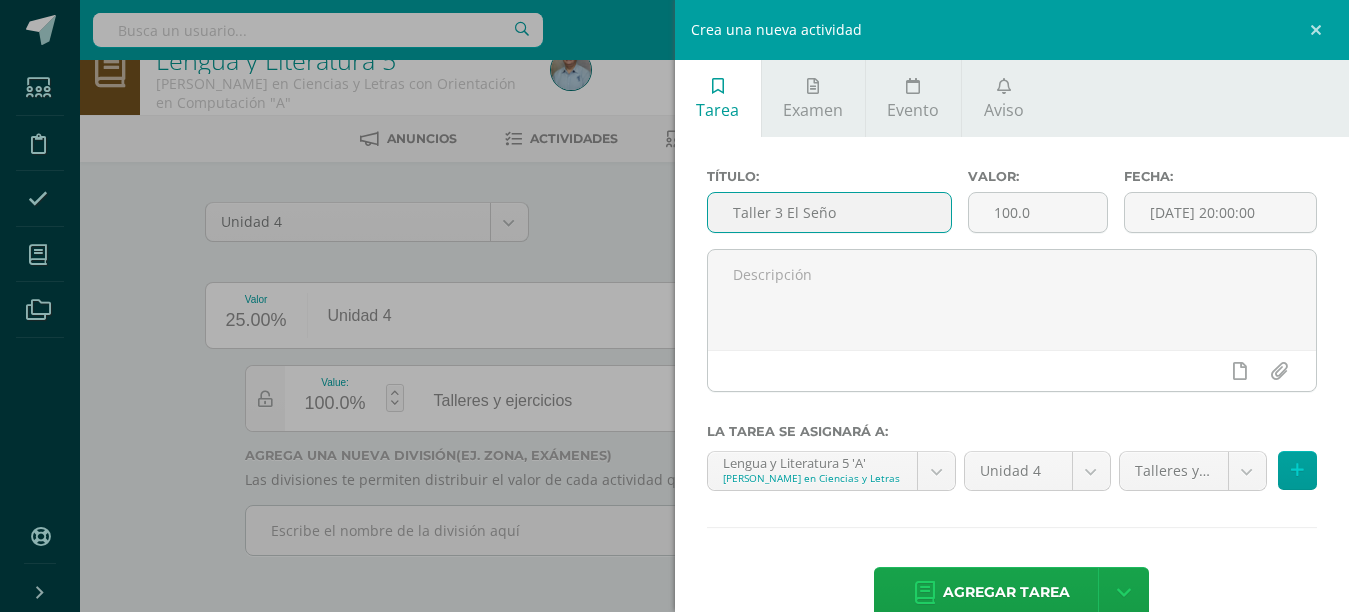 click on "Taller 3 El Seño" at bounding box center (829, 212) 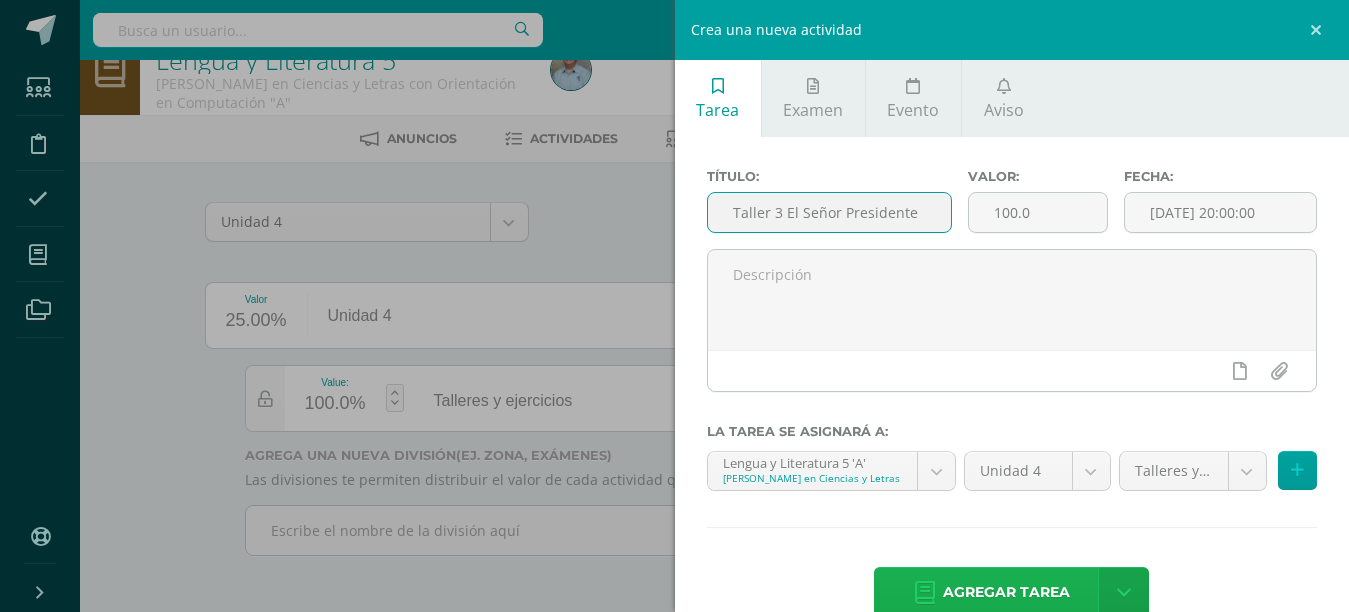 type on "Taller 3 El Señor Presidente" 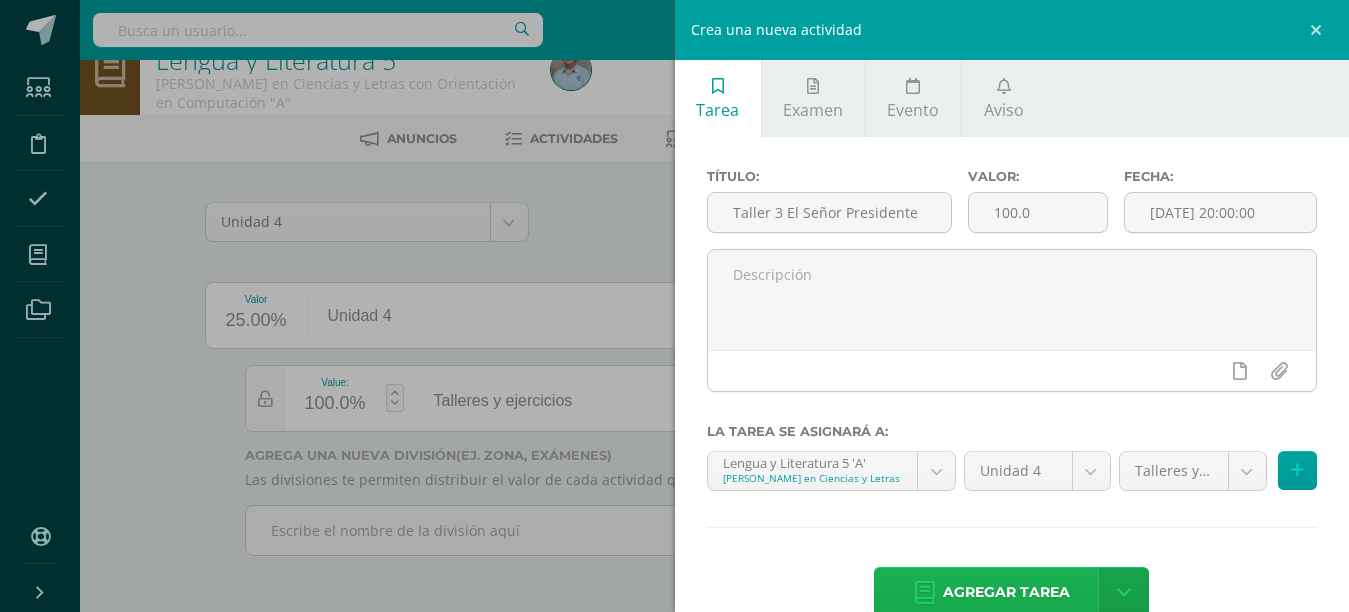 click on "Agregar tarea" at bounding box center [1006, 592] 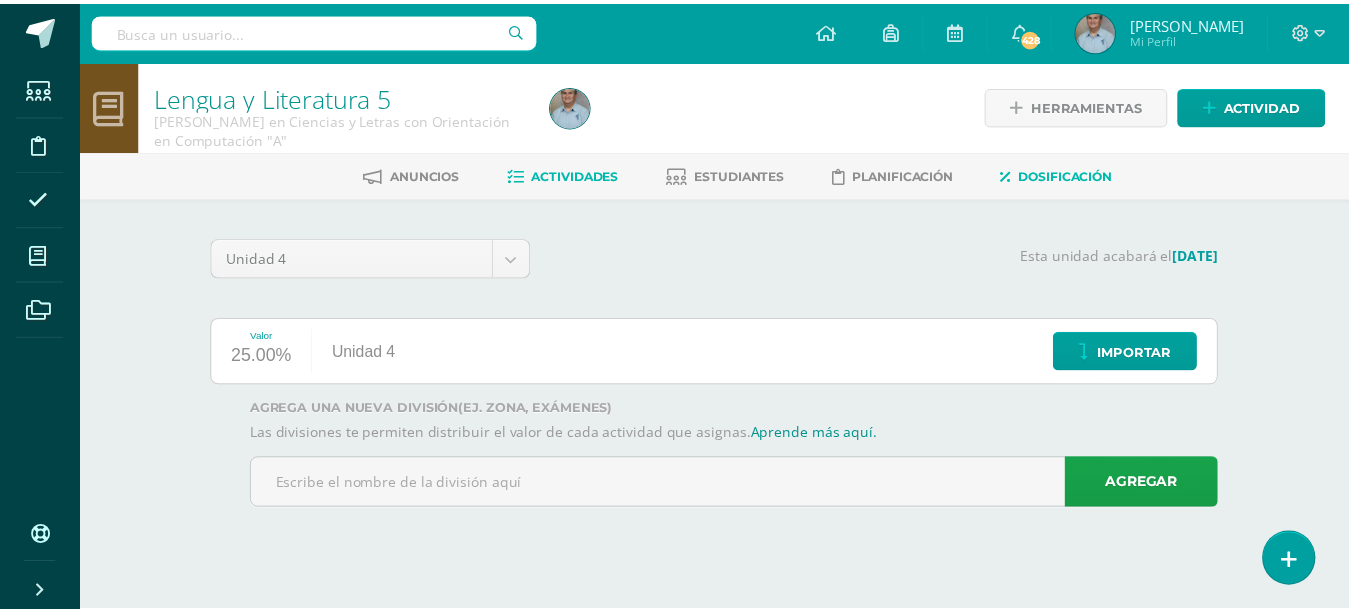 scroll, scrollTop: 0, scrollLeft: 0, axis: both 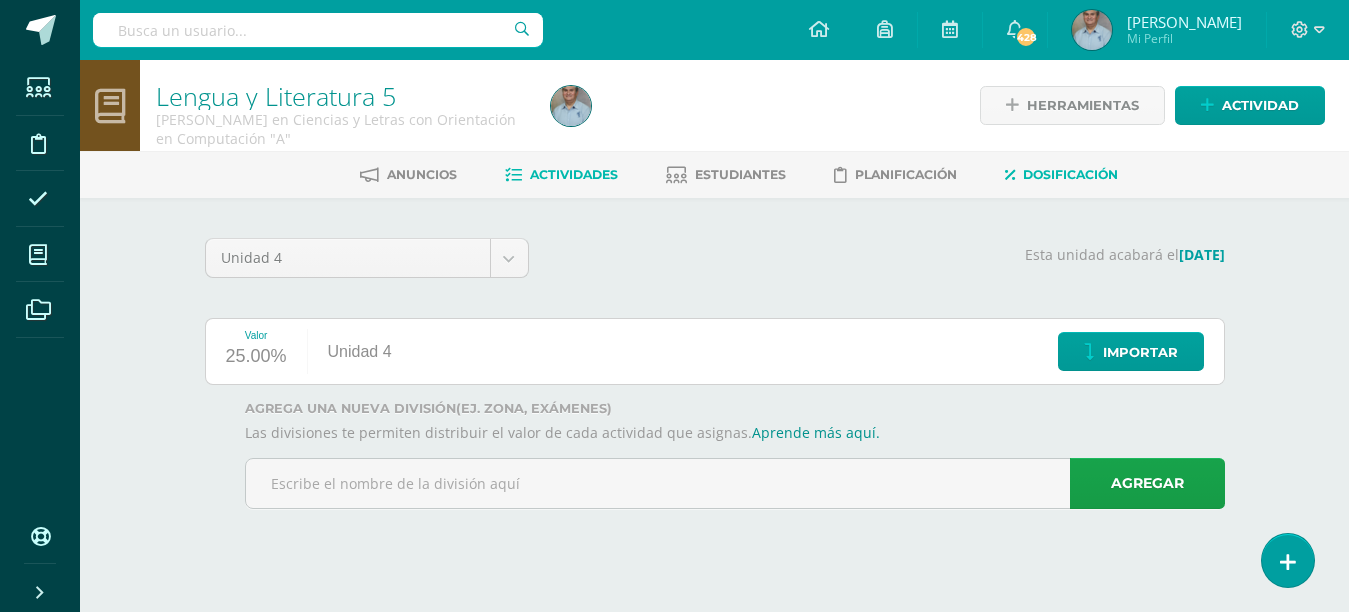 click on "Actividades" at bounding box center (574, 174) 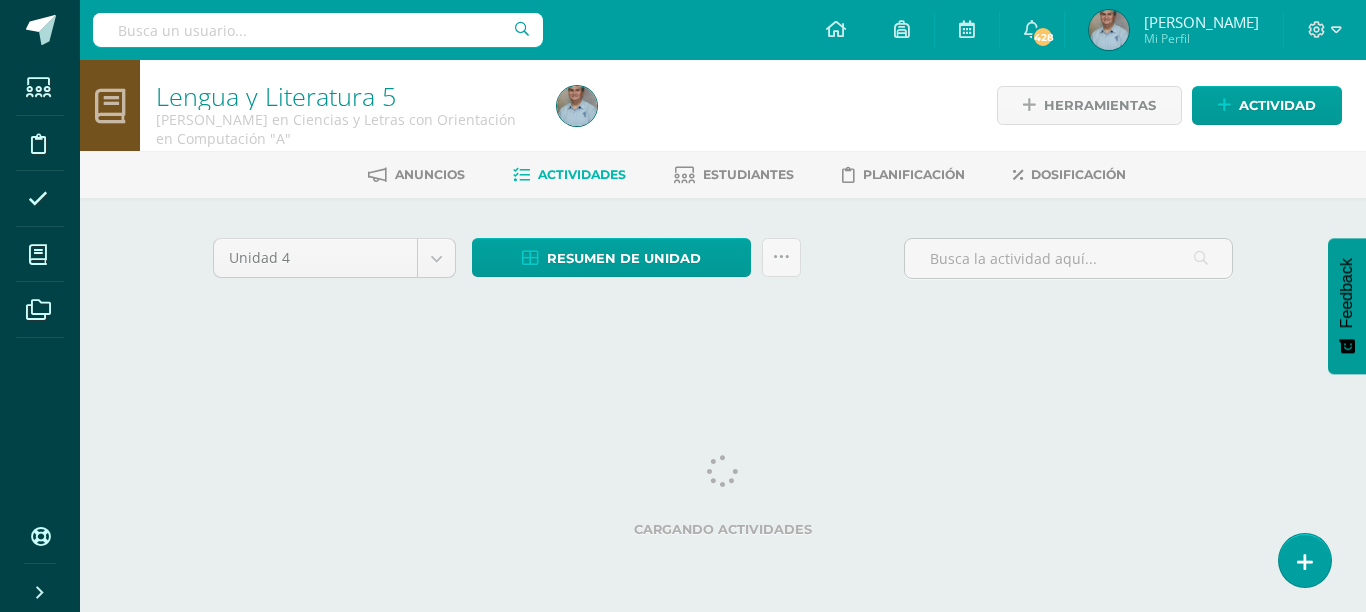 scroll, scrollTop: 0, scrollLeft: 0, axis: both 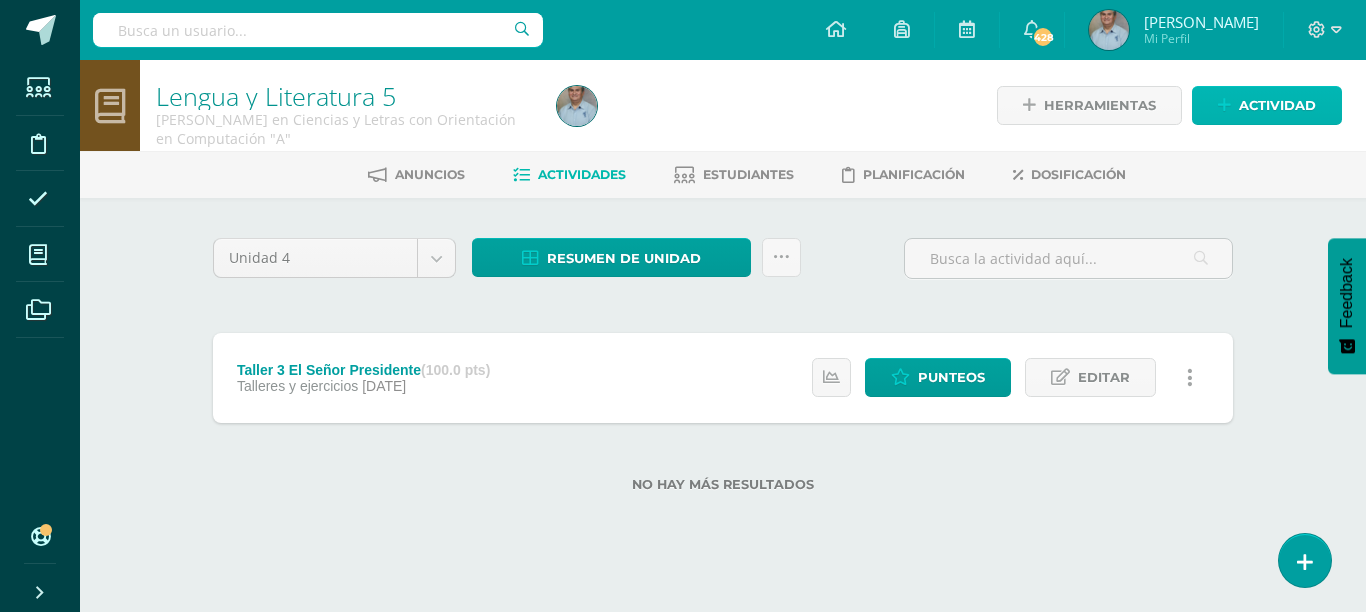 click on "Actividad" at bounding box center [1277, 105] 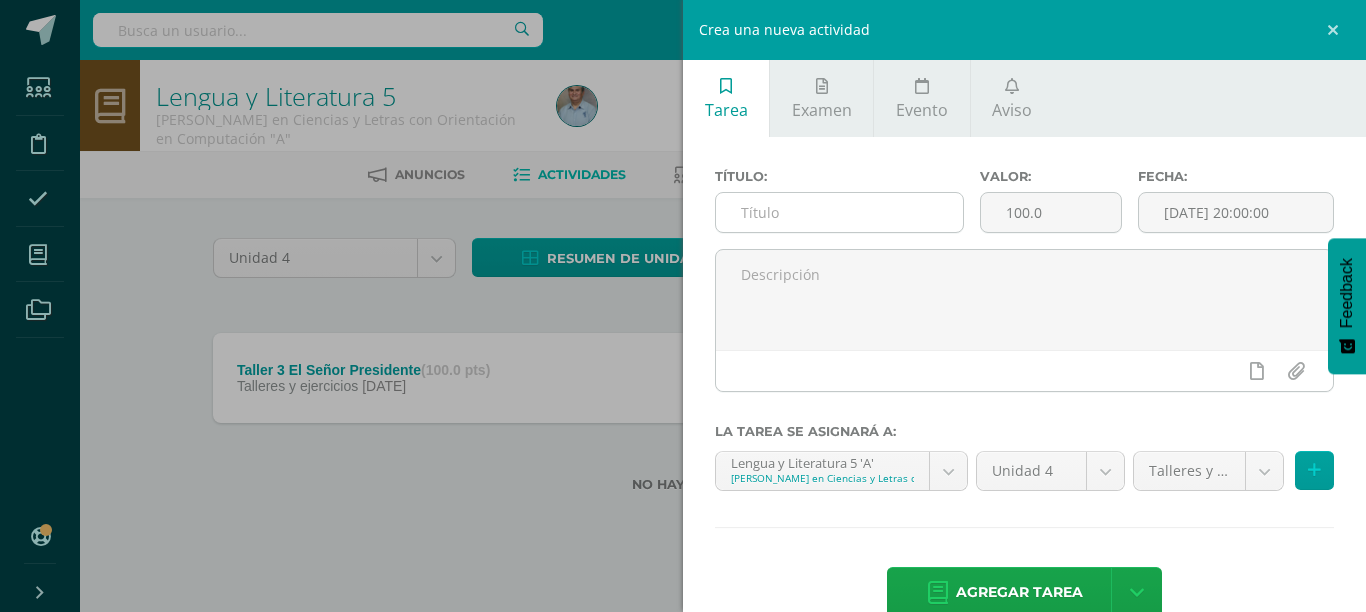 click at bounding box center [839, 212] 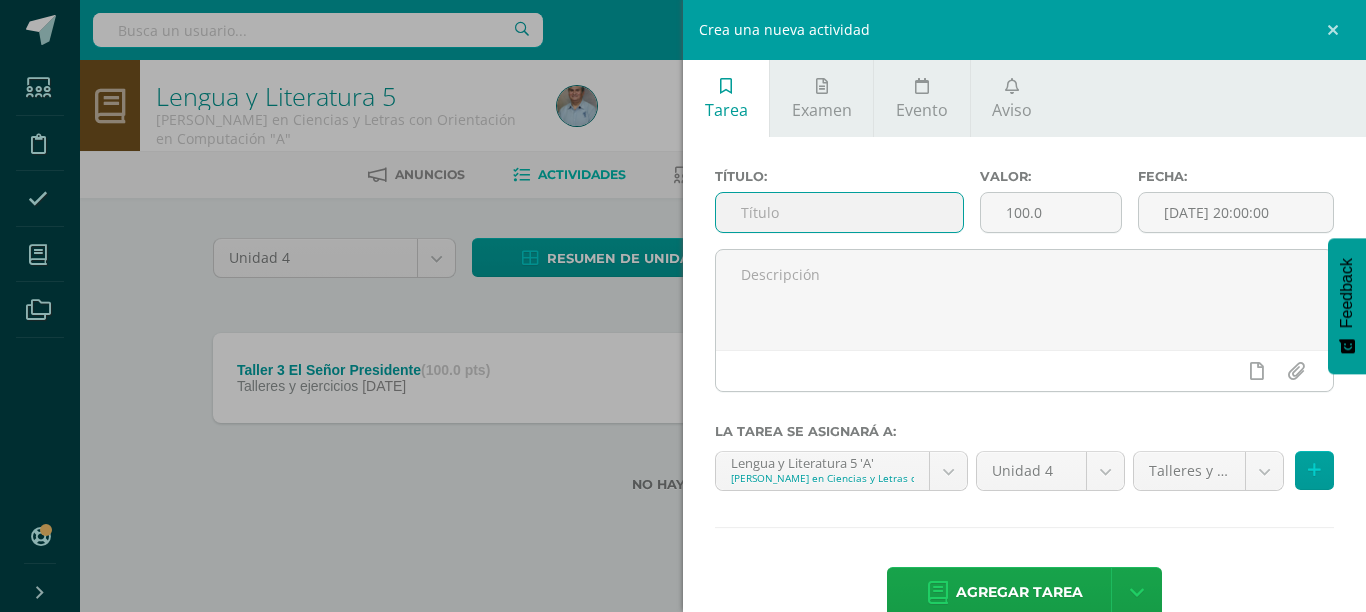 type on "S" 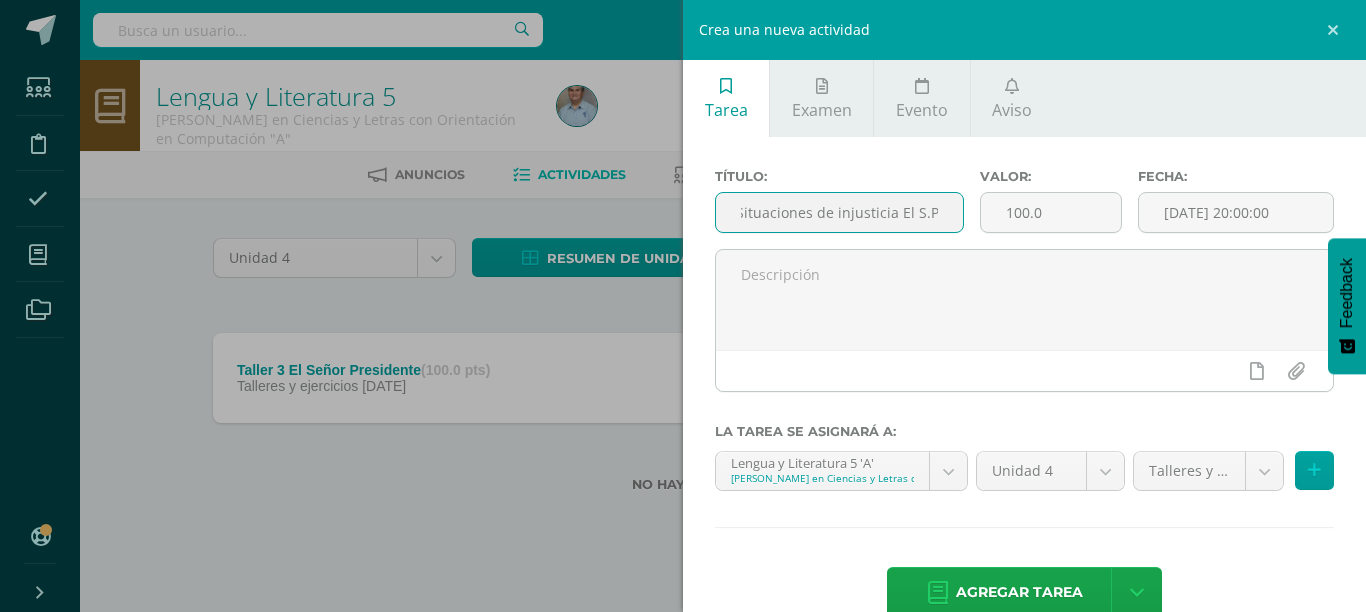 scroll, scrollTop: 0, scrollLeft: 13, axis: horizontal 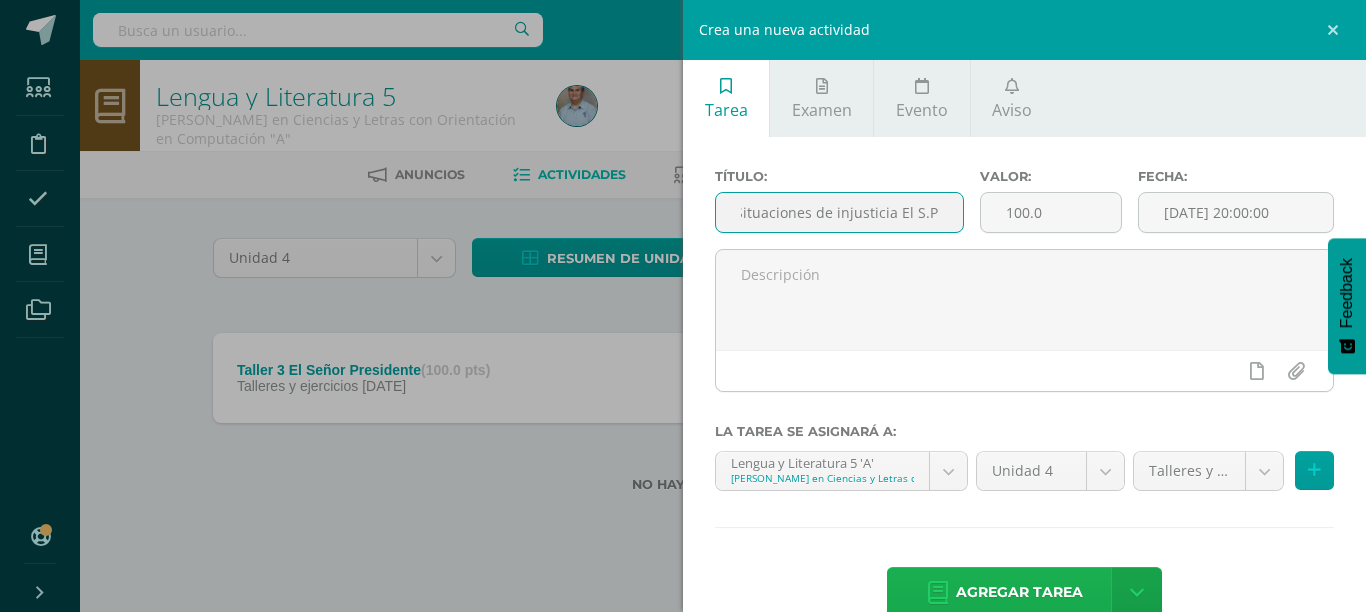 type on "Situaciones de injusticia El S.P" 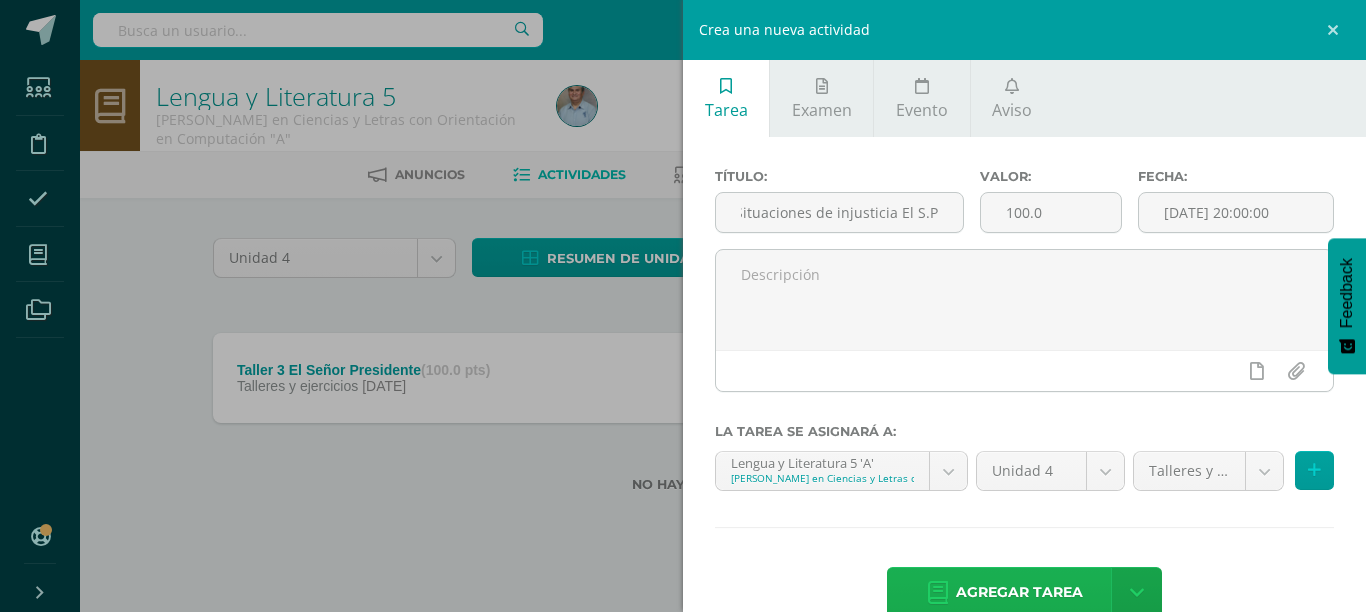 click on "Agregar tarea" at bounding box center (1019, 592) 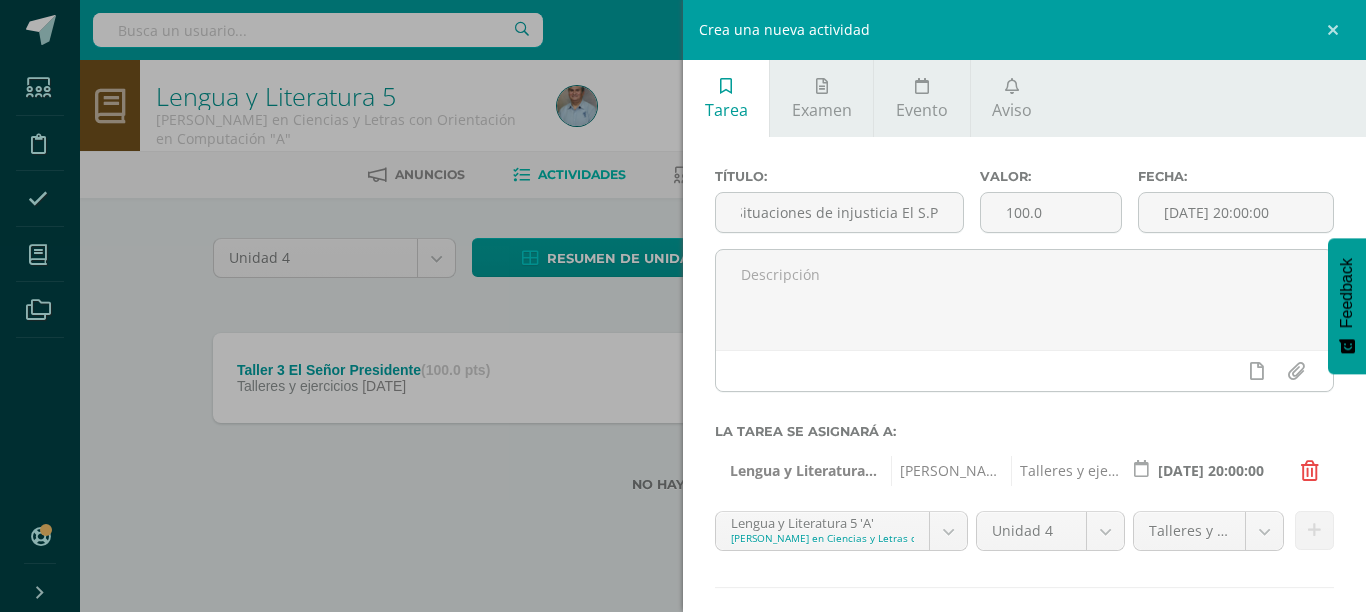 scroll, scrollTop: 0, scrollLeft: 0, axis: both 